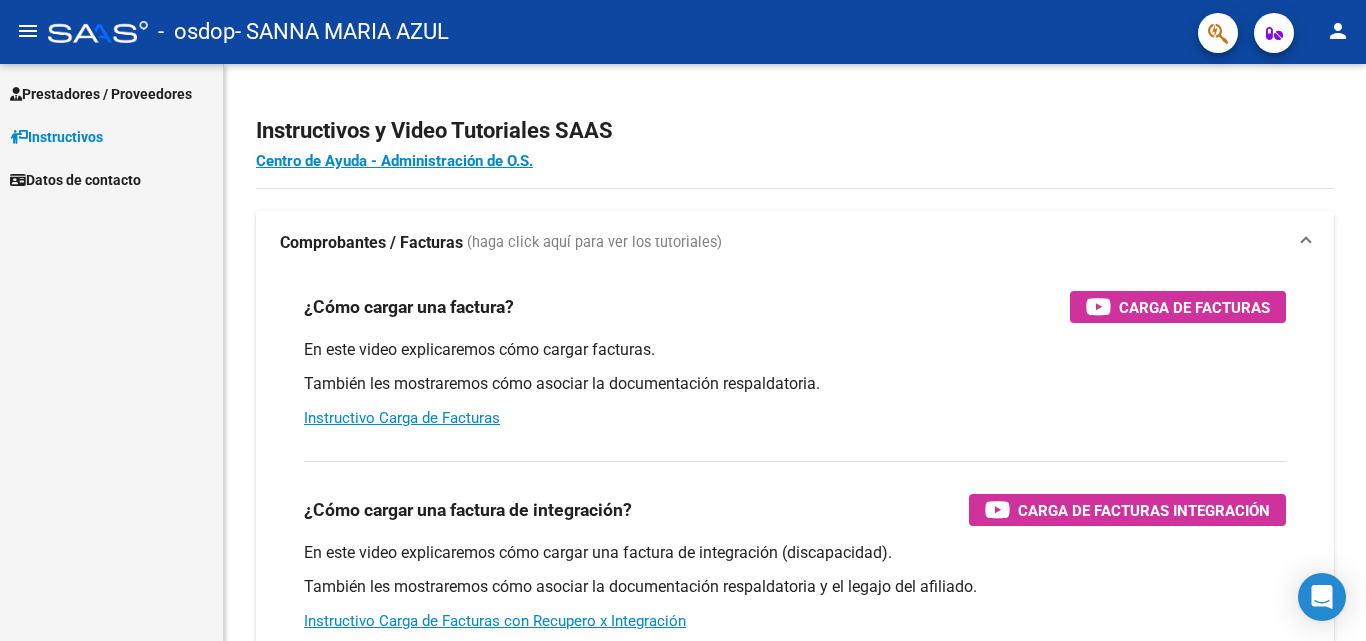 scroll, scrollTop: 0, scrollLeft: 0, axis: both 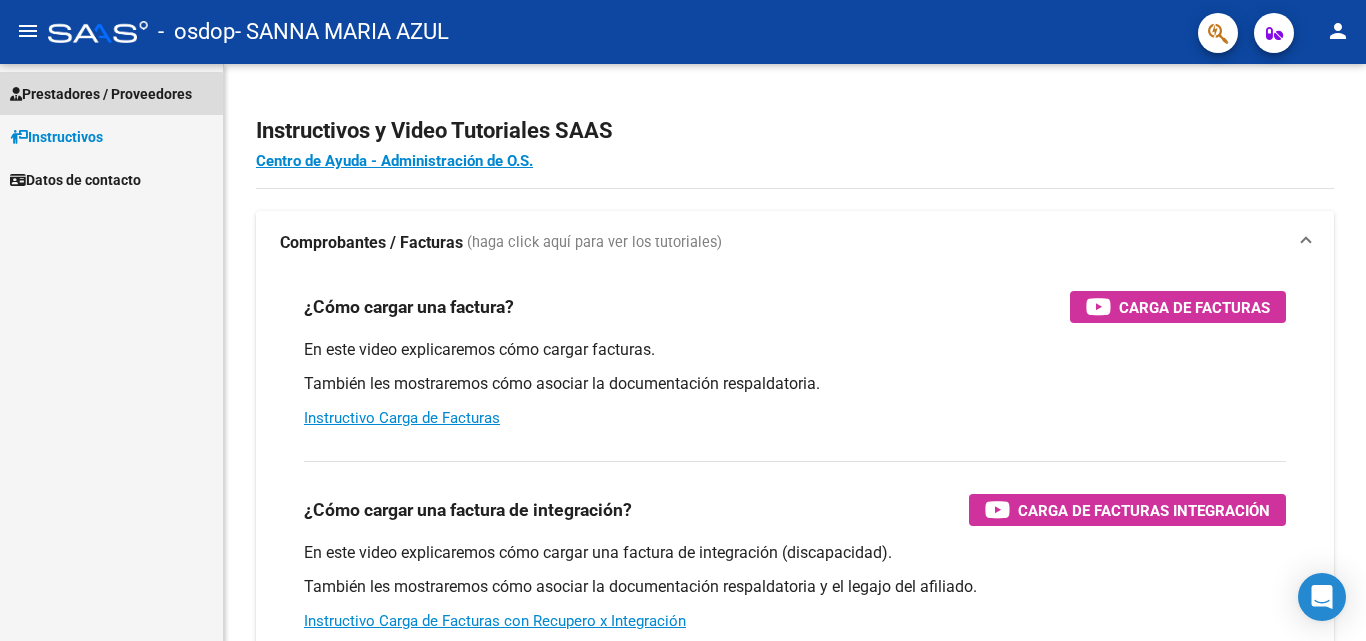 click on "Prestadores / Proveedores" at bounding box center (111, 93) 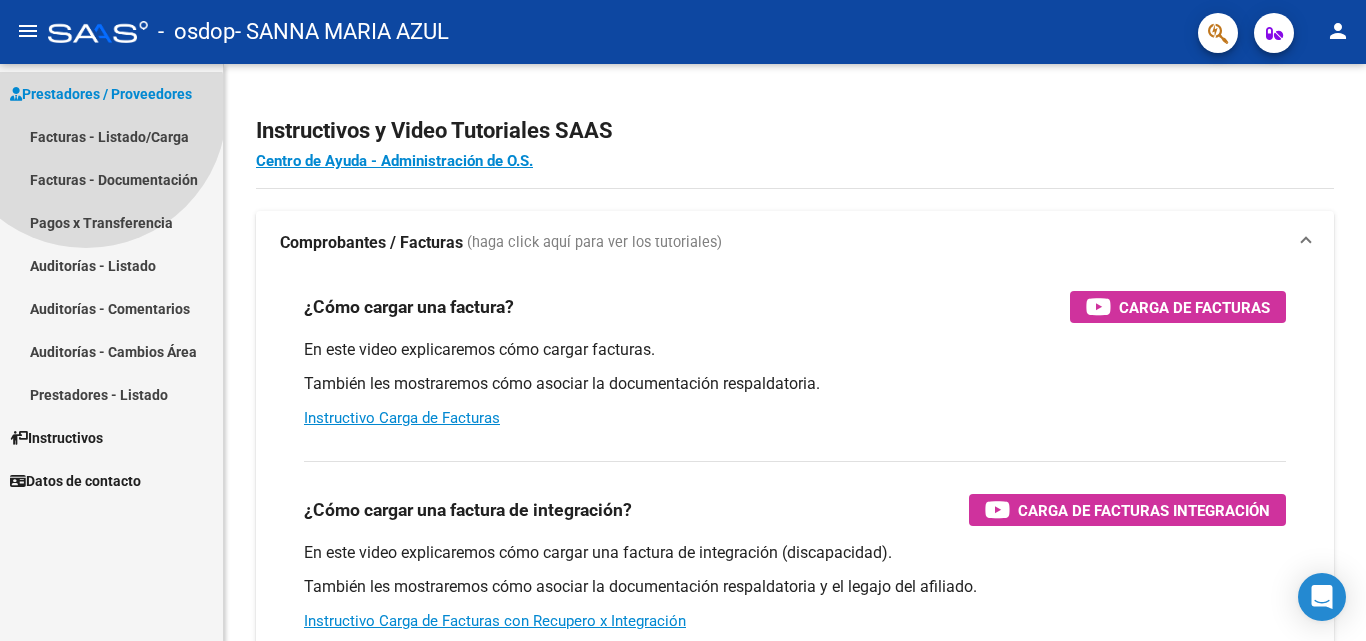 click on "Prestadores / Proveedores" at bounding box center (111, 93) 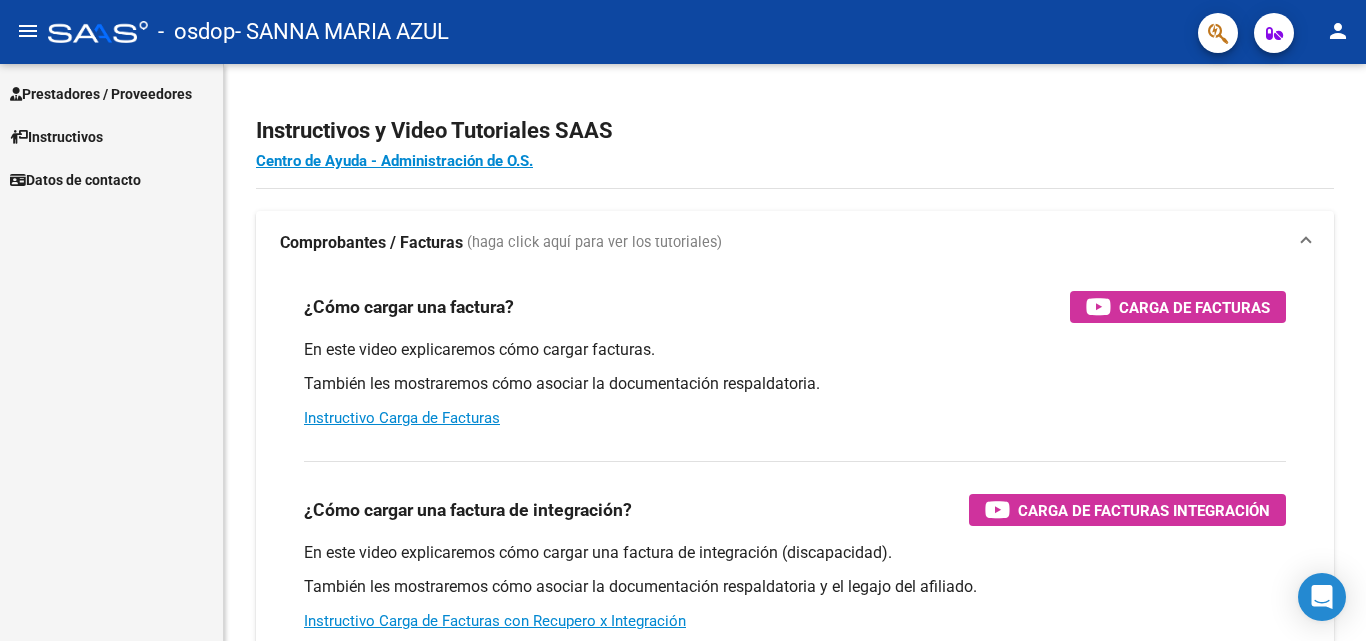 click on "Prestadores / Proveedores" at bounding box center (111, 93) 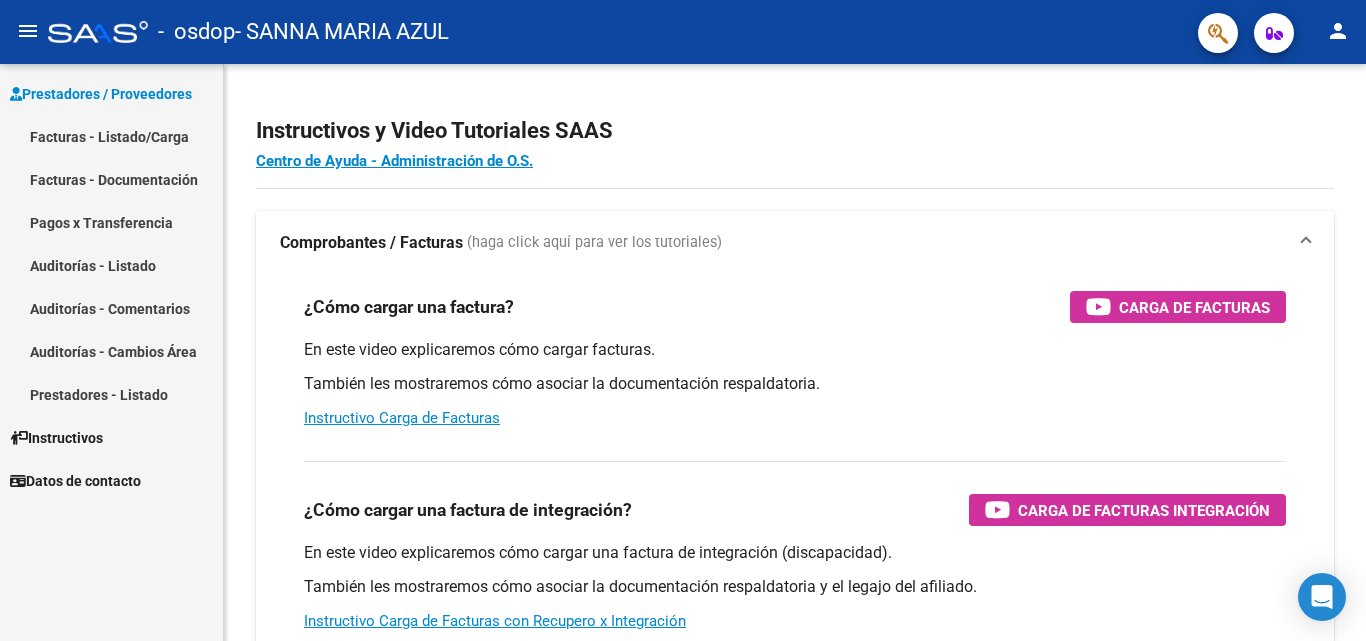 click on "Facturas - Listado/Carga" at bounding box center [111, 136] 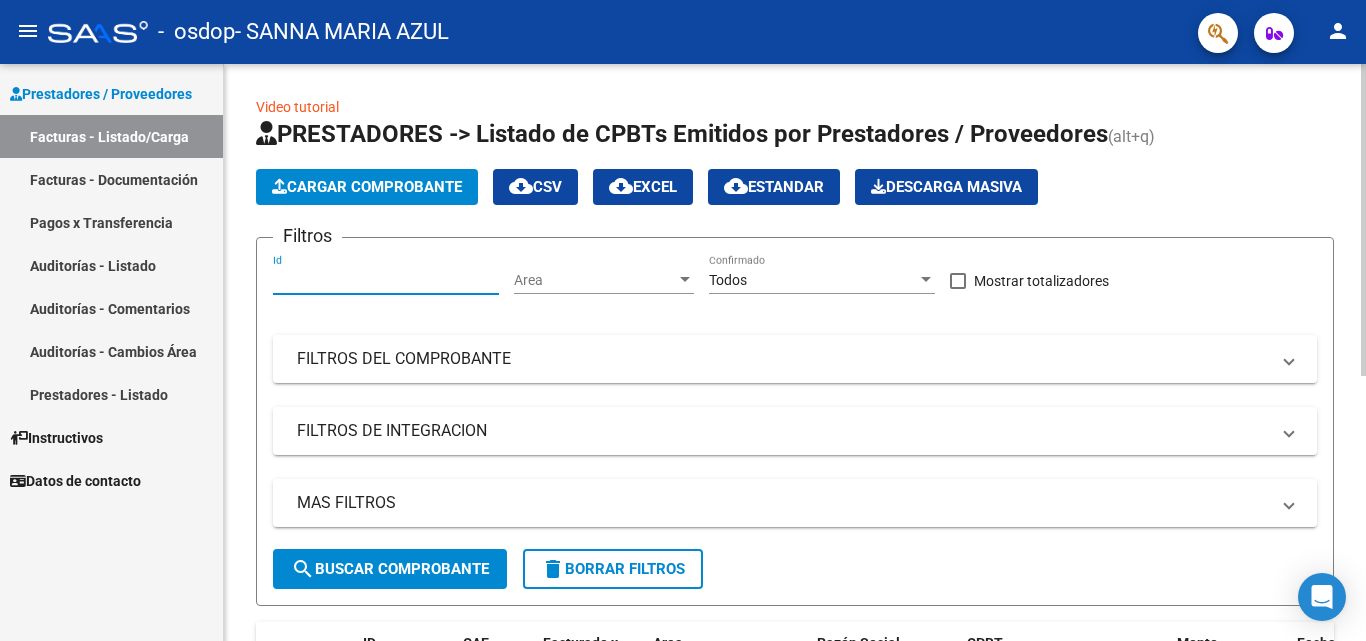 click on "Id" at bounding box center (386, 280) 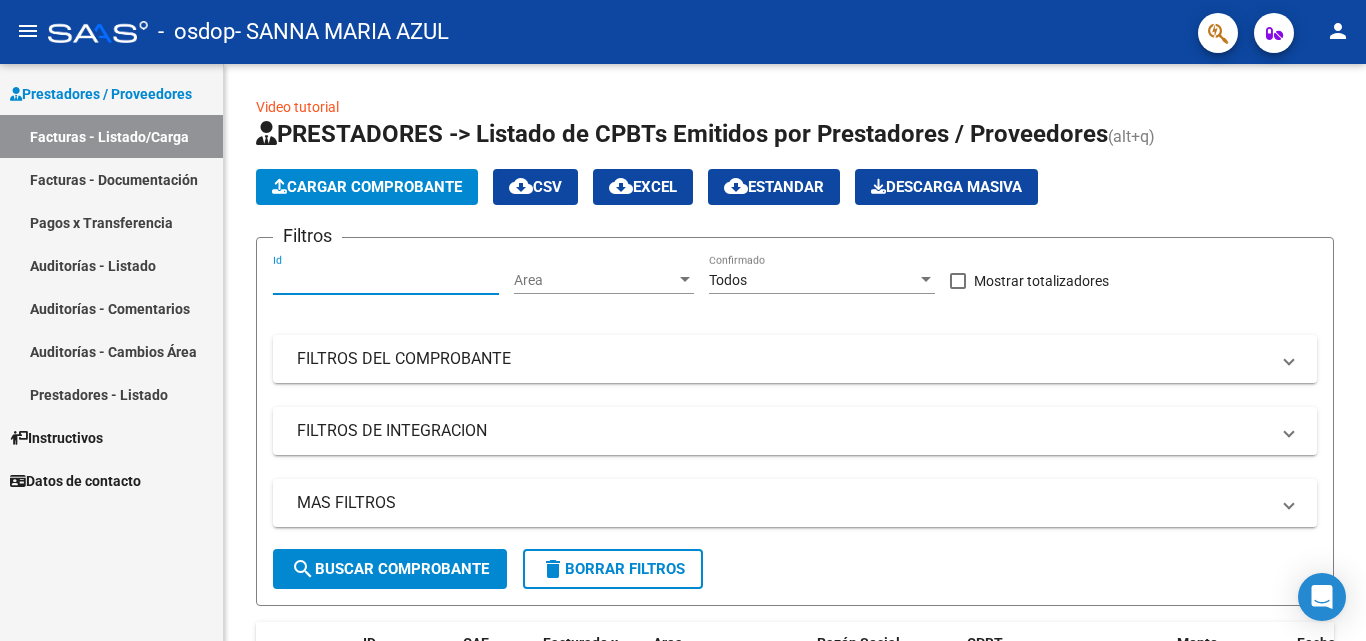 click on "Facturas - Documentación" at bounding box center (111, 179) 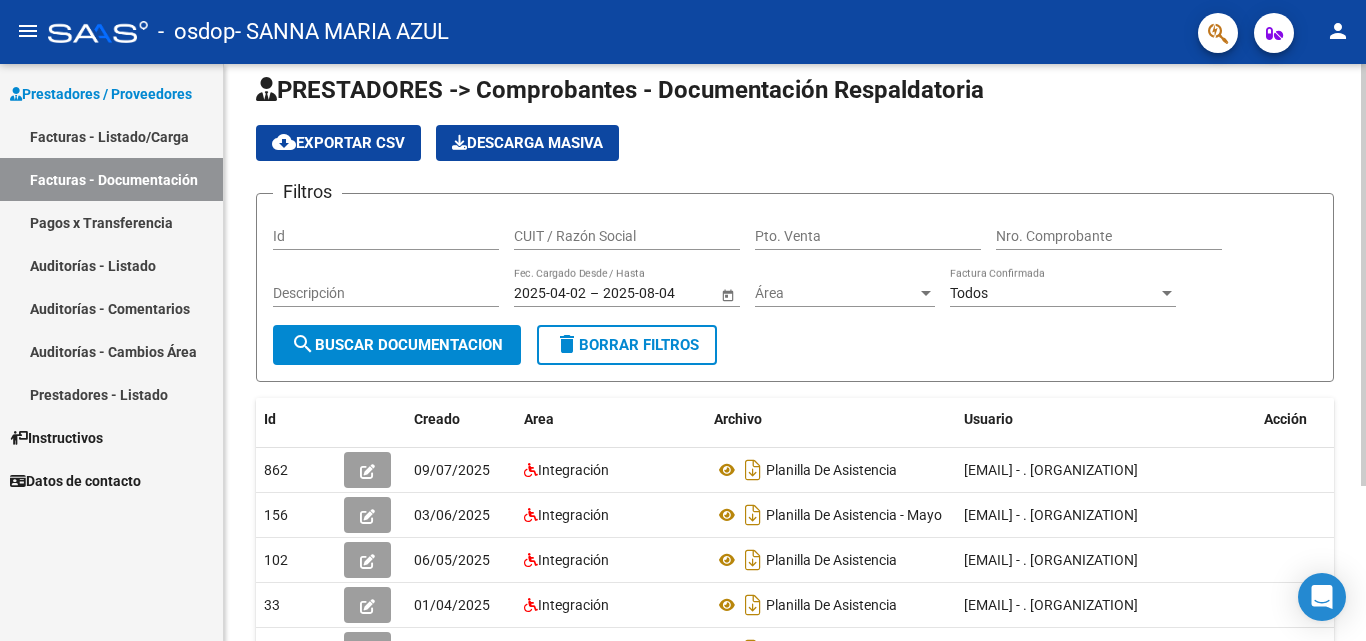 scroll, scrollTop: 0, scrollLeft: 0, axis: both 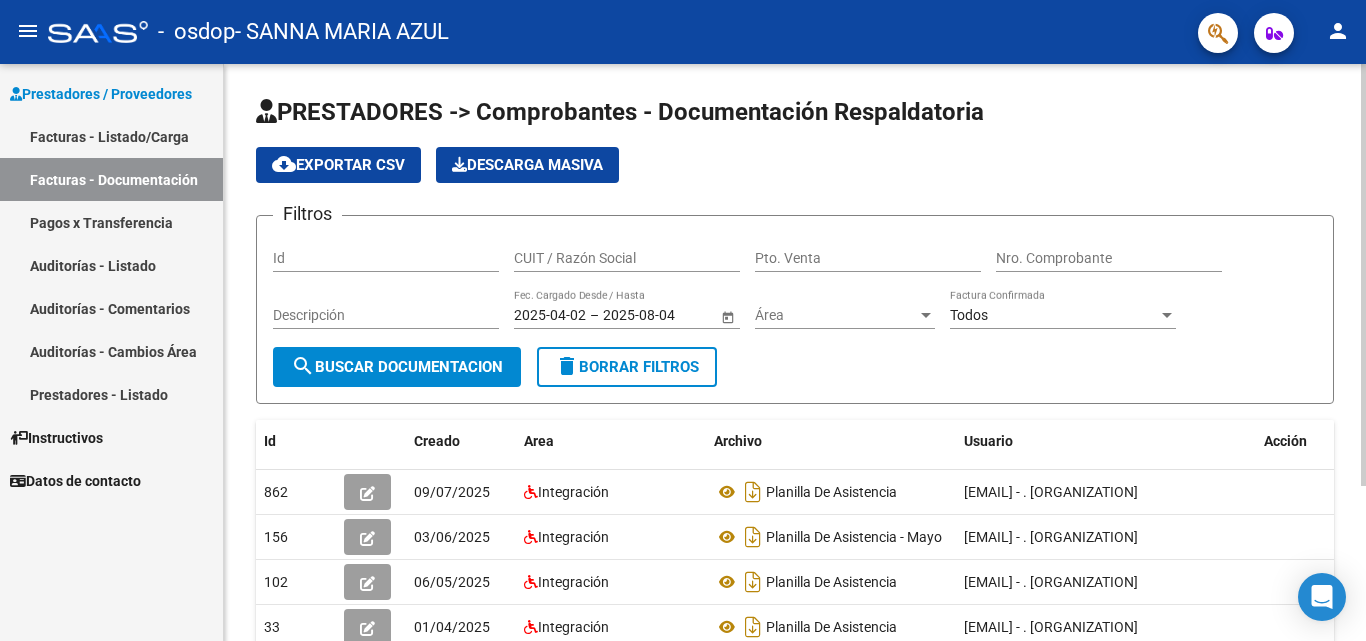click 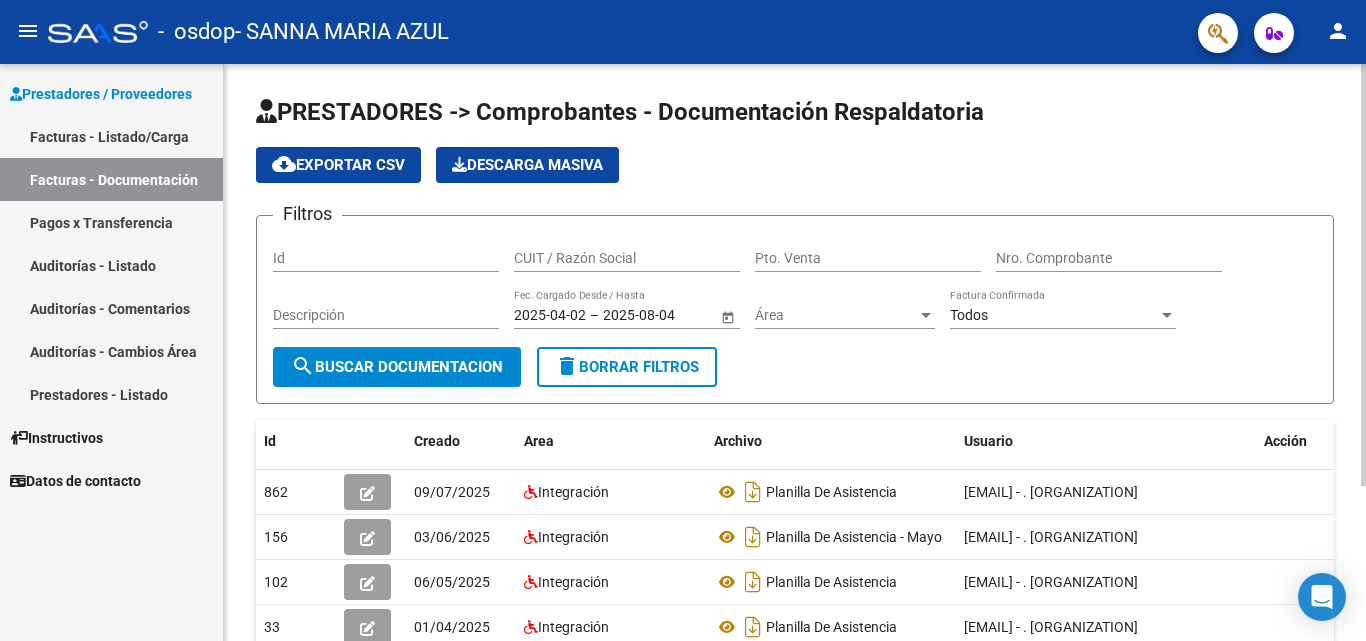 click on "Id" at bounding box center [386, 258] 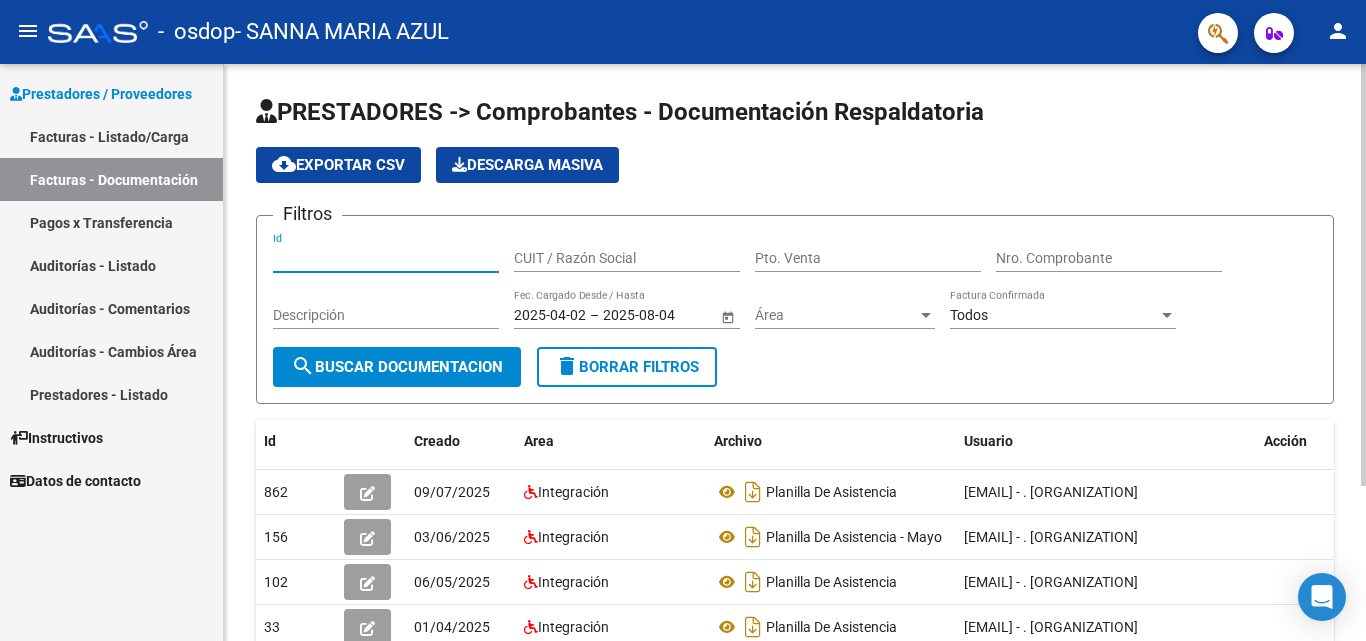 click on "CUIT / Razón Social" at bounding box center (627, 258) 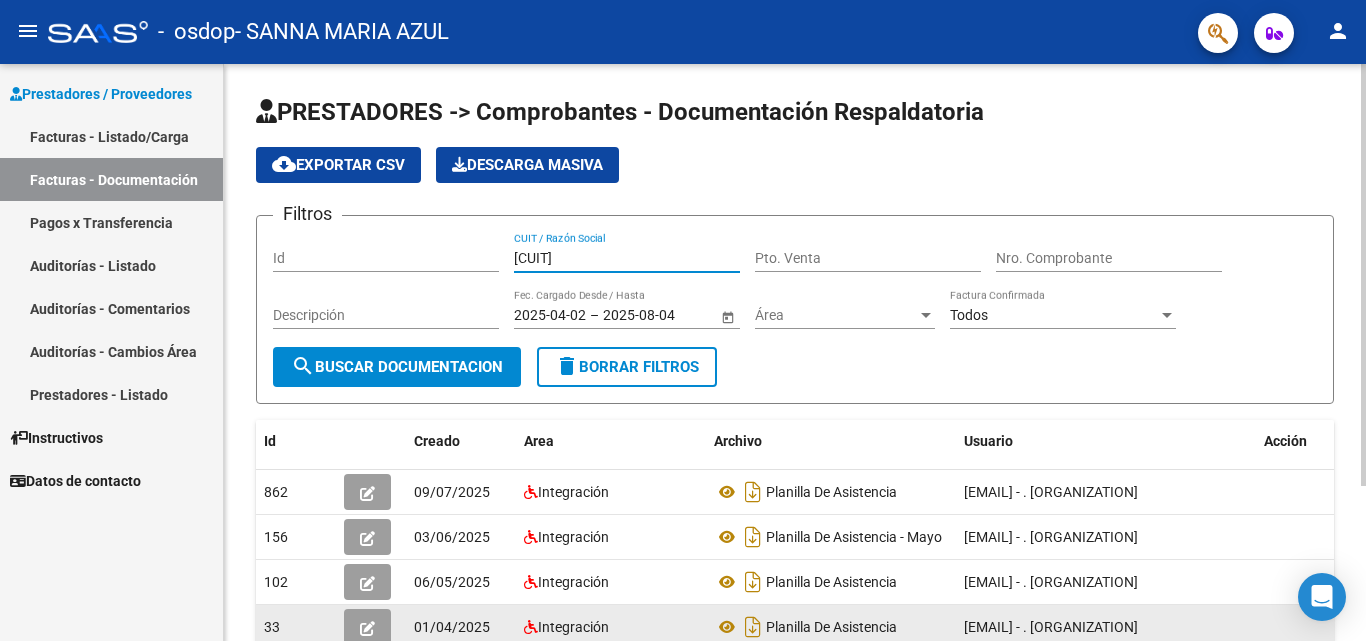 type on "[CUIT]" 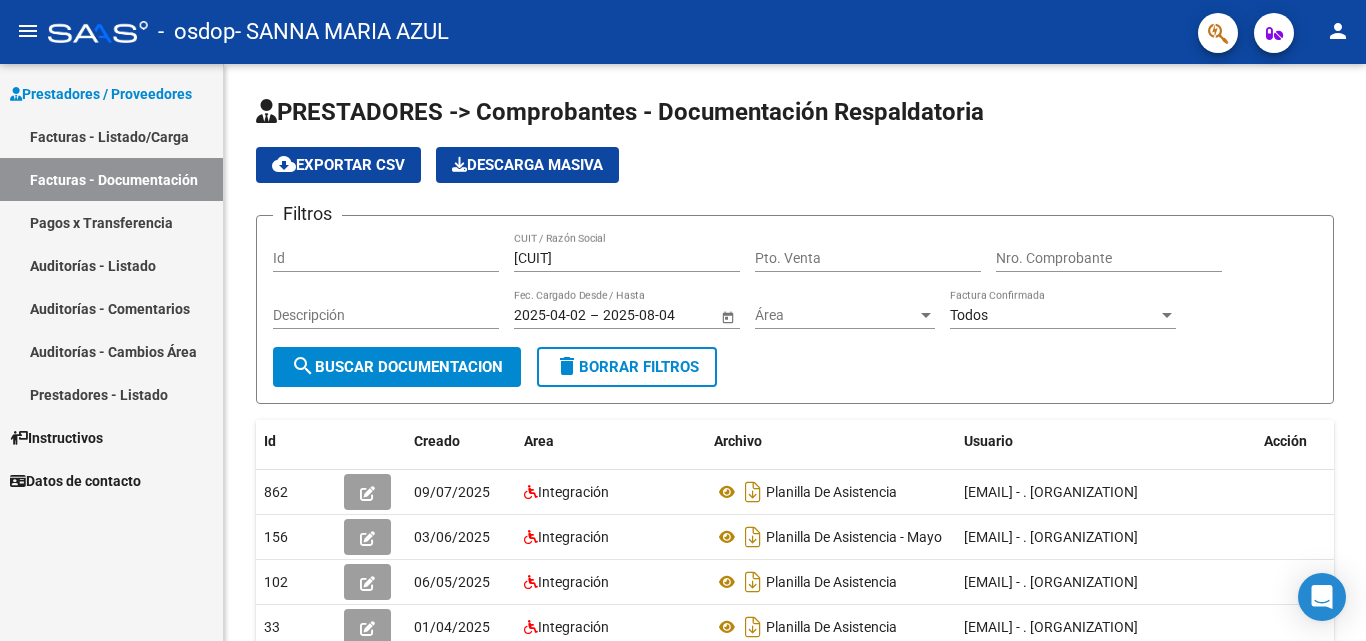 click on "Facturas - Listado/Carga" at bounding box center [111, 136] 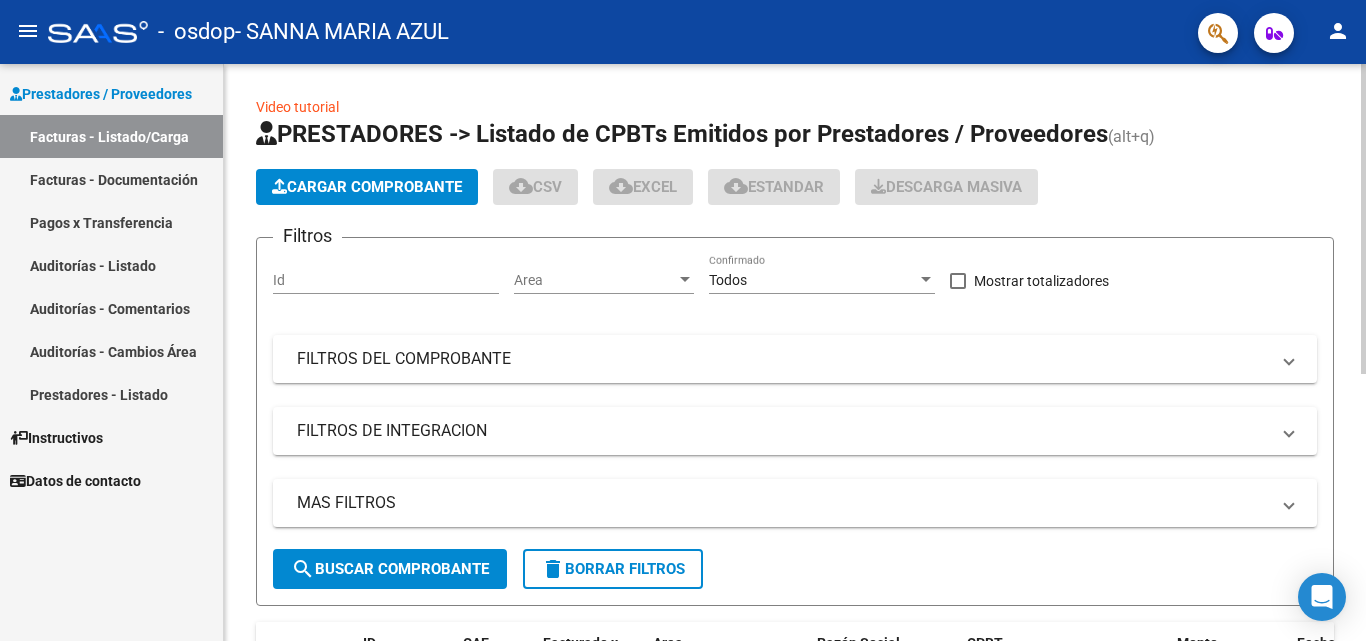 click on "Id" at bounding box center (386, 280) 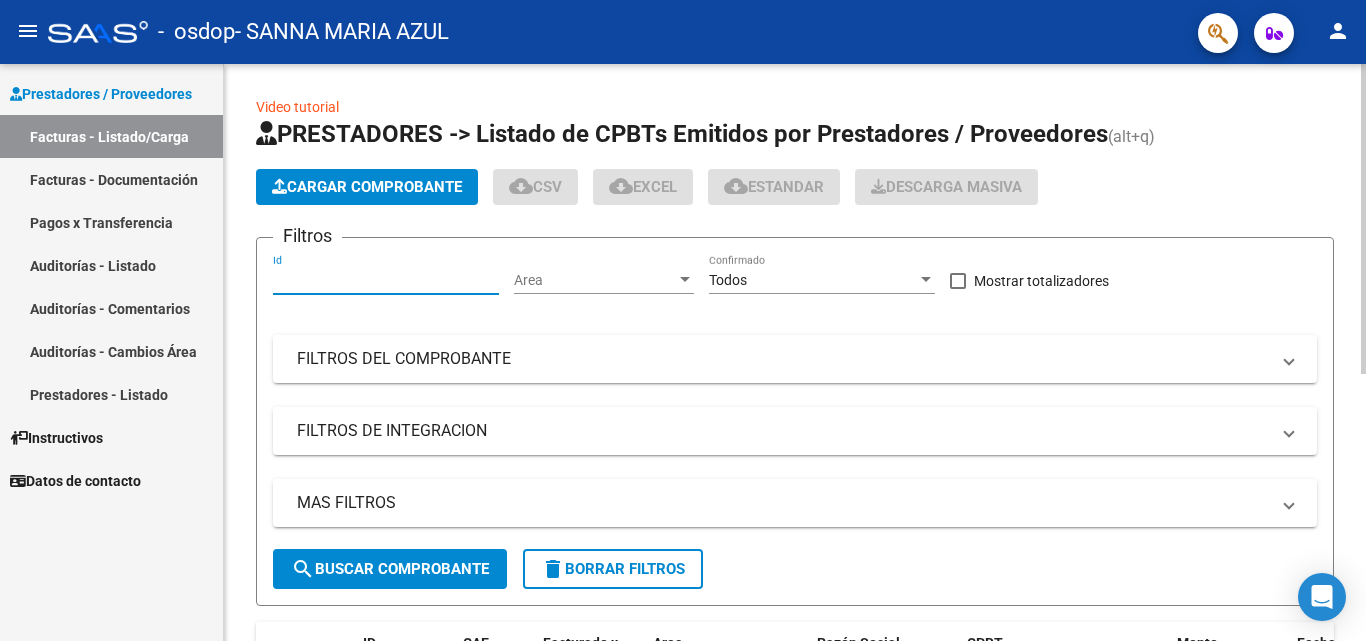 click on "Area Area" 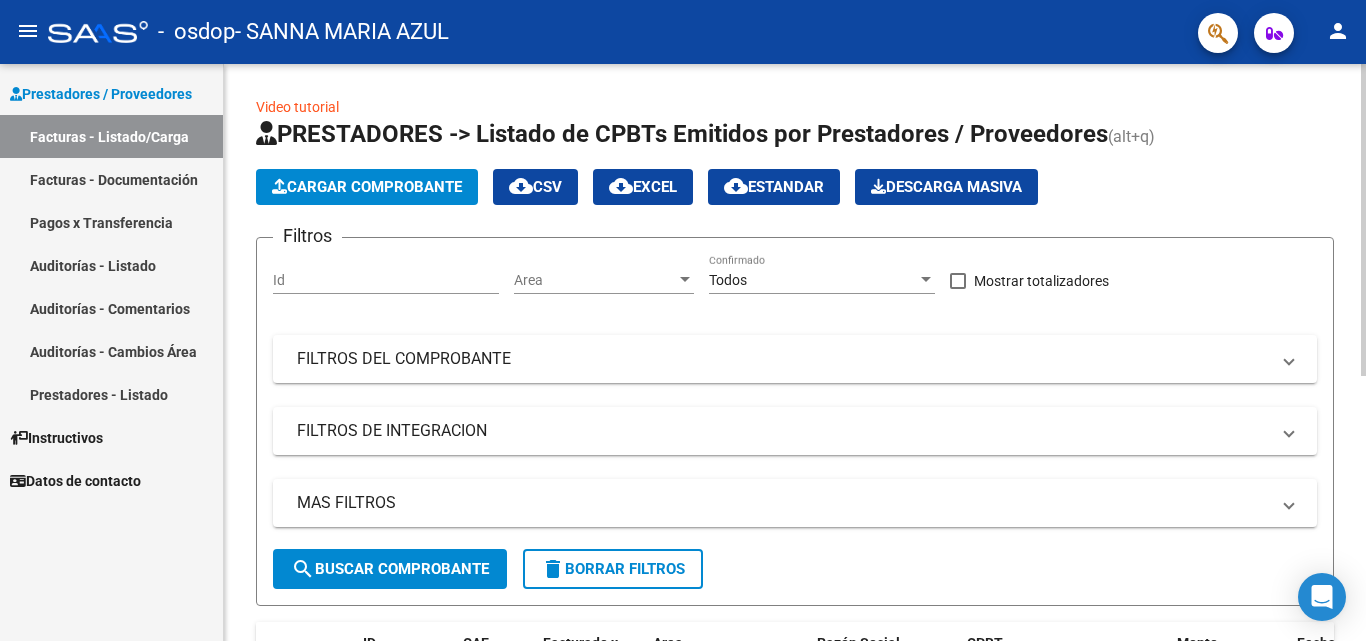 click on "Area" at bounding box center (595, 280) 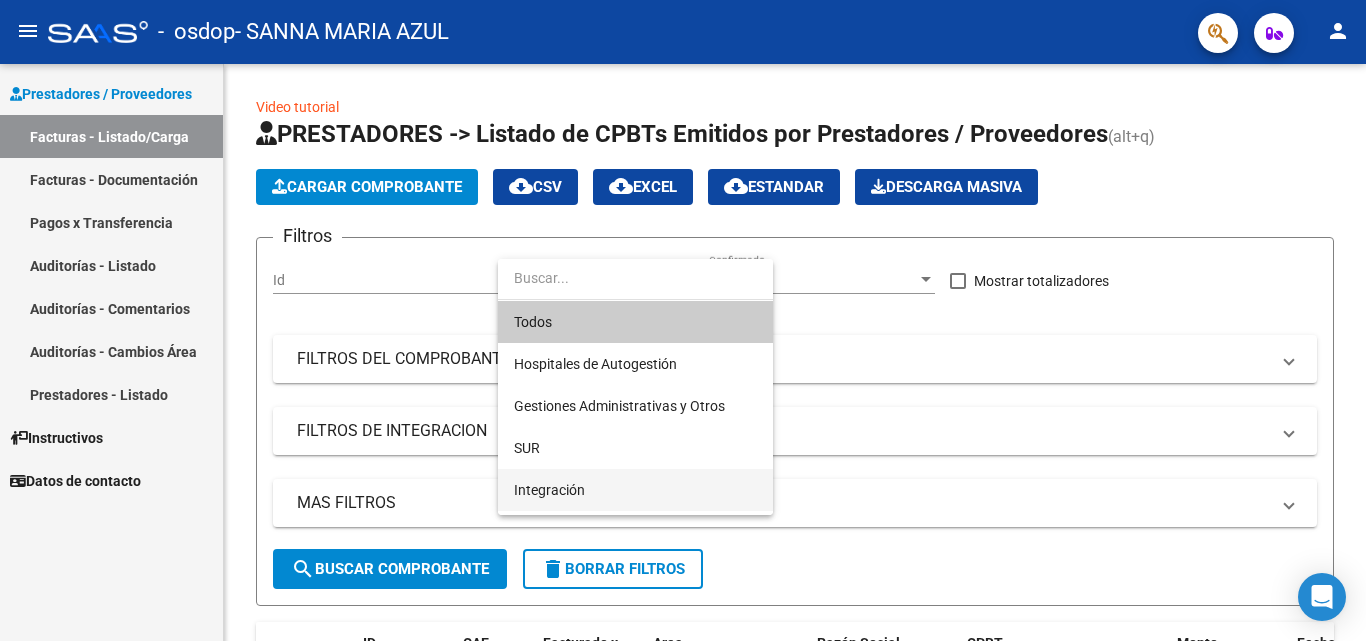 click on "Integración" at bounding box center (635, 490) 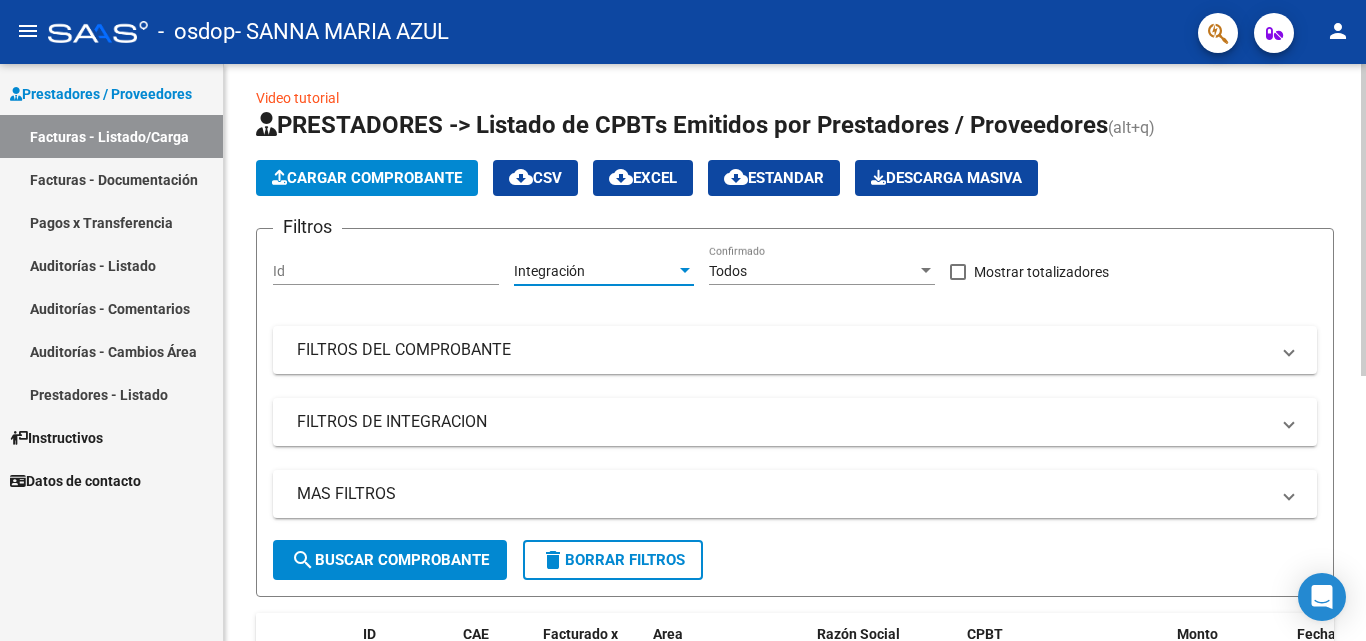 scroll, scrollTop: 0, scrollLeft: 0, axis: both 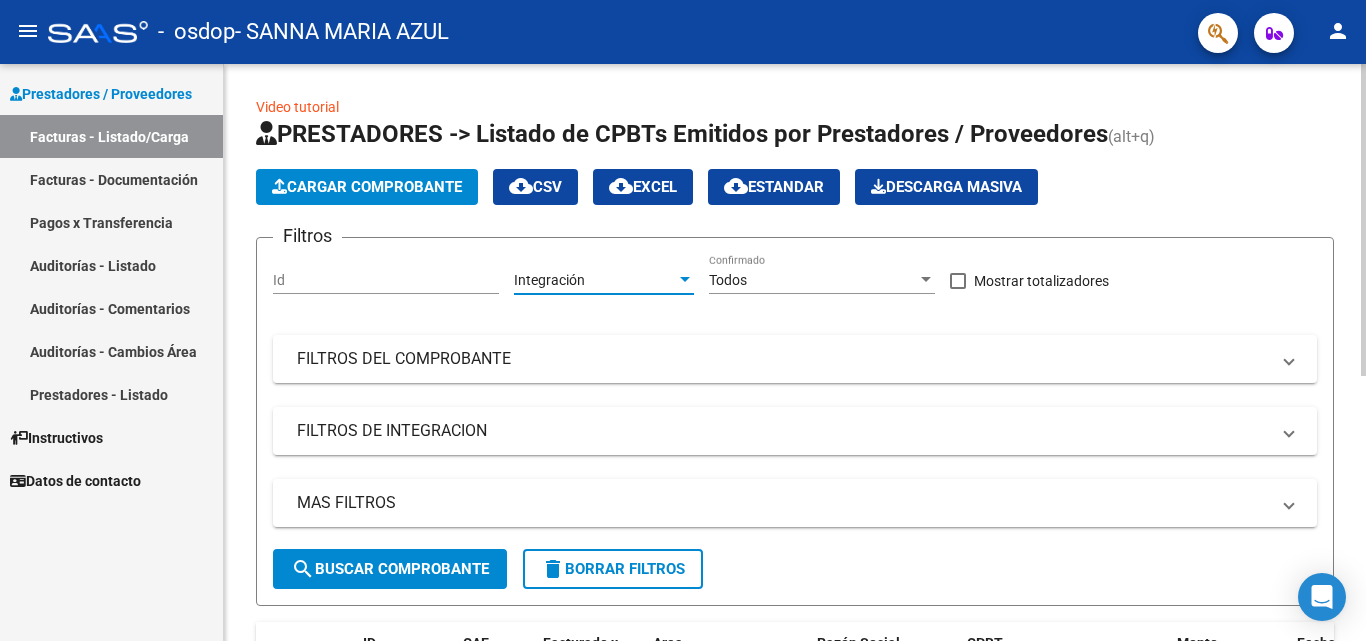 click 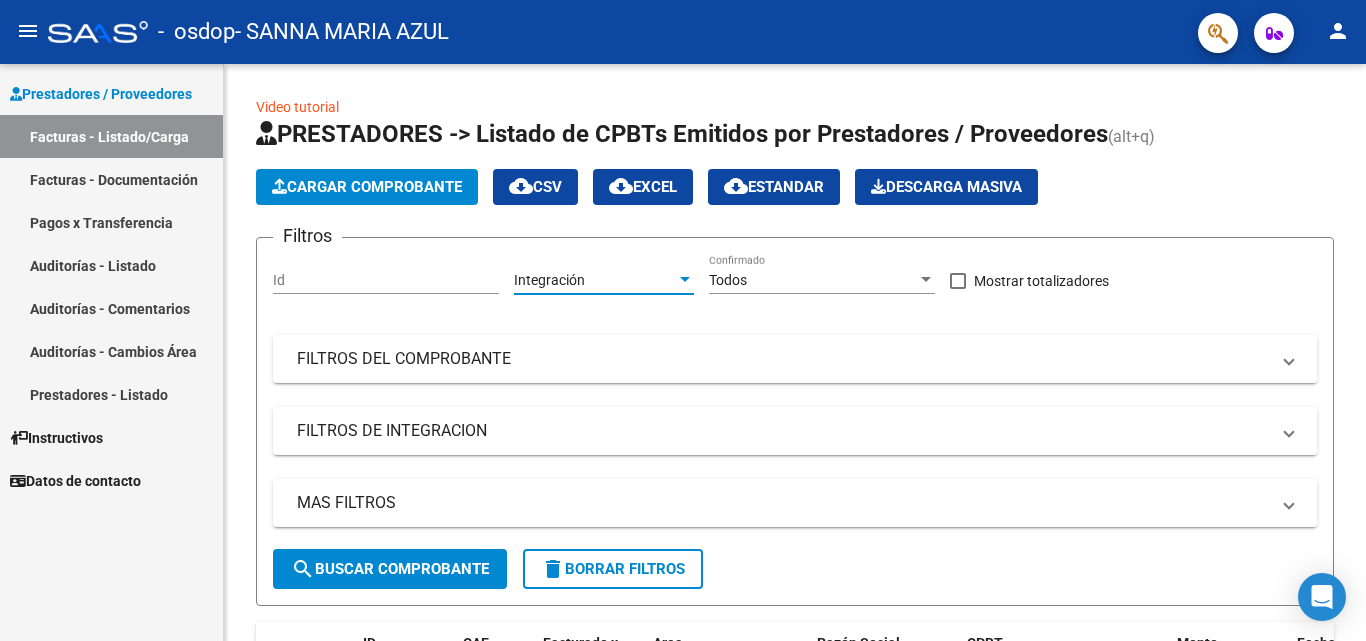click on "person" 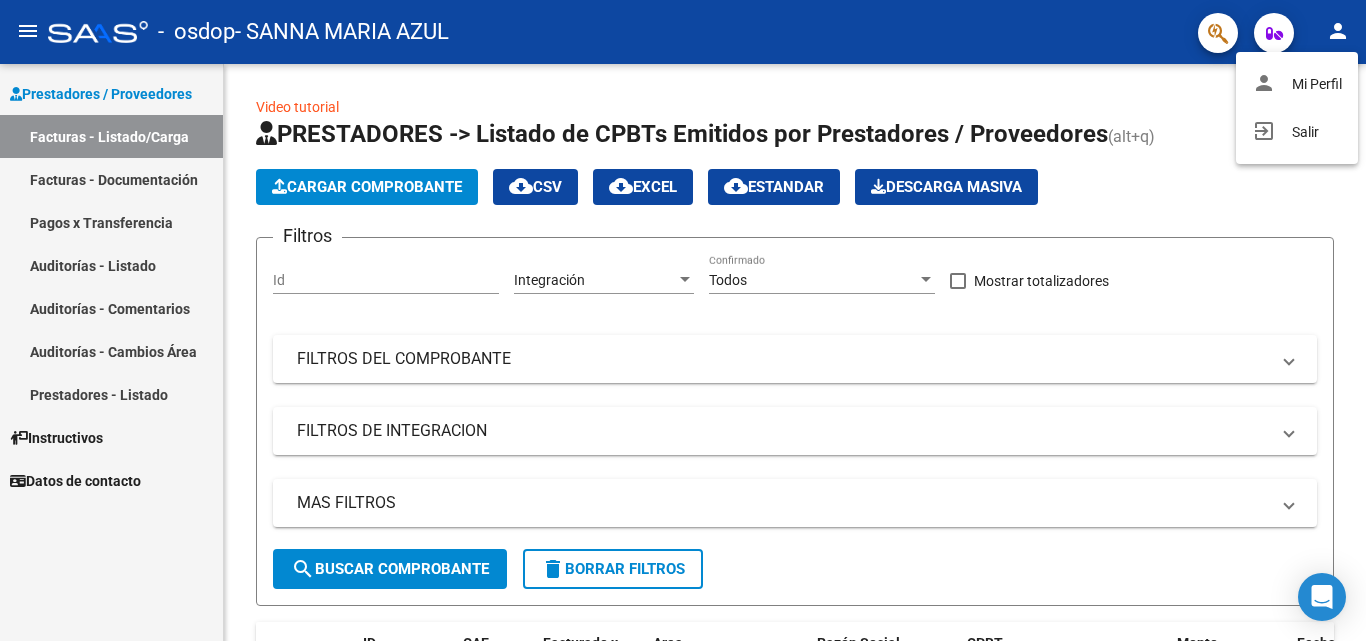 click at bounding box center [683, 320] 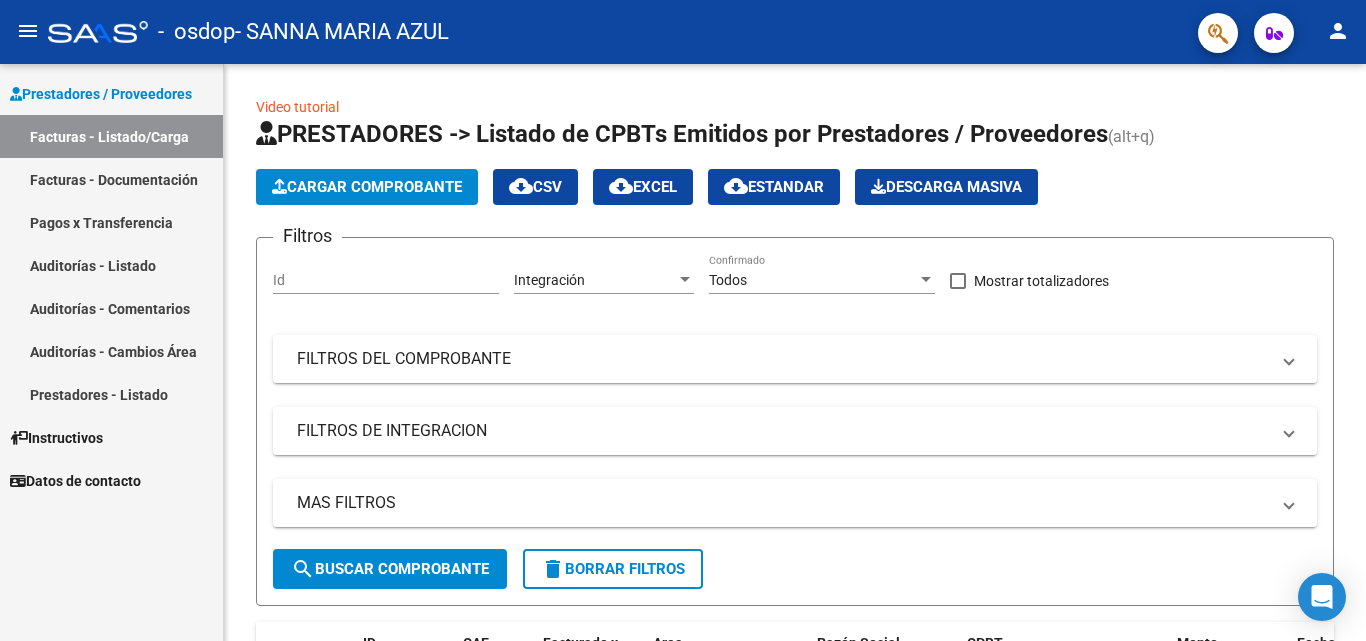 click 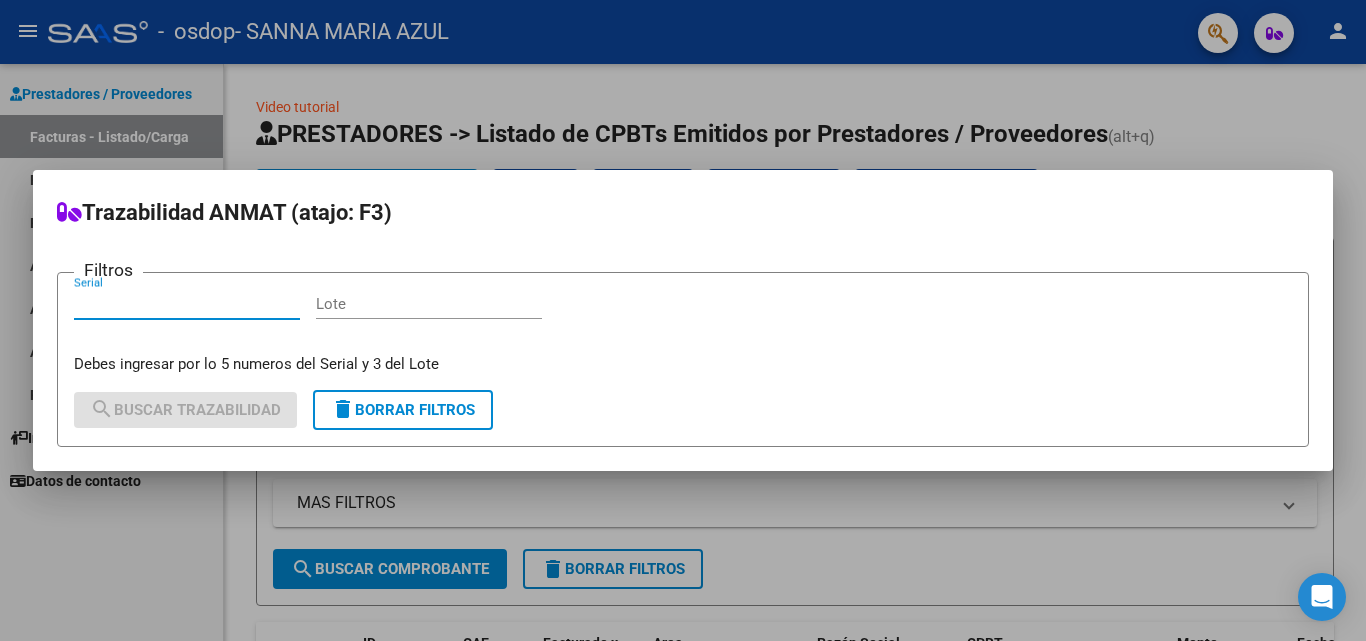click at bounding box center [683, 320] 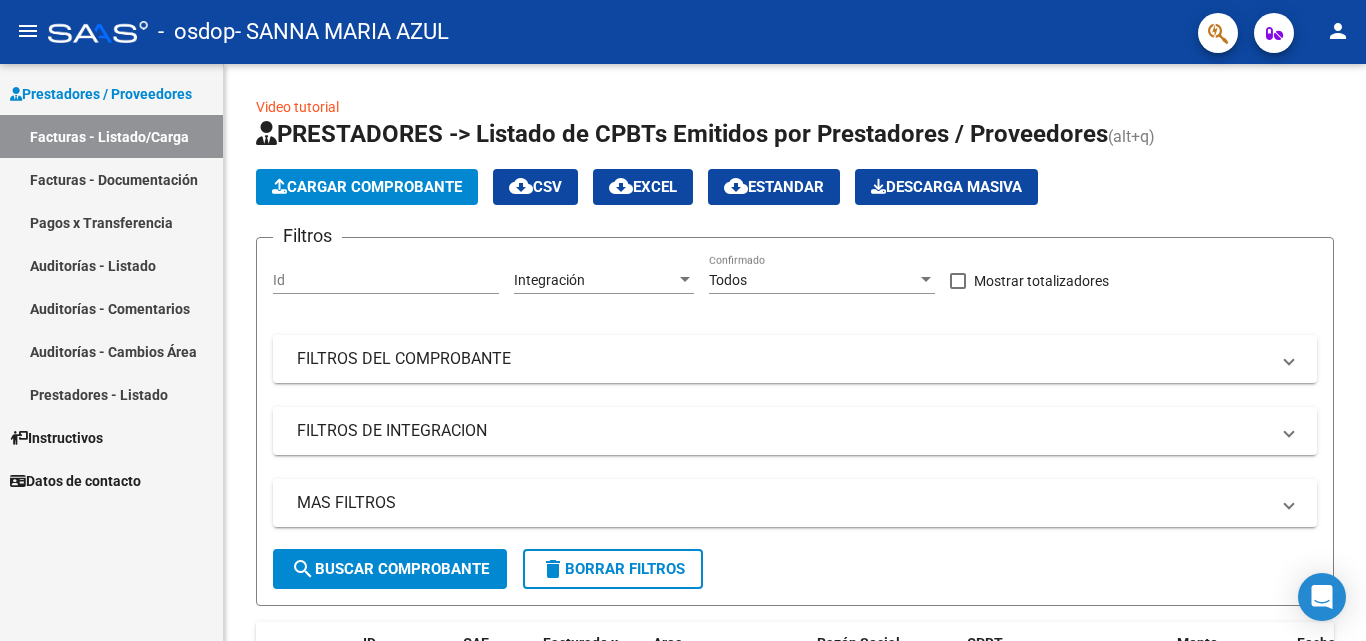 click on "Facturas - Listado/Carga" at bounding box center (111, 136) 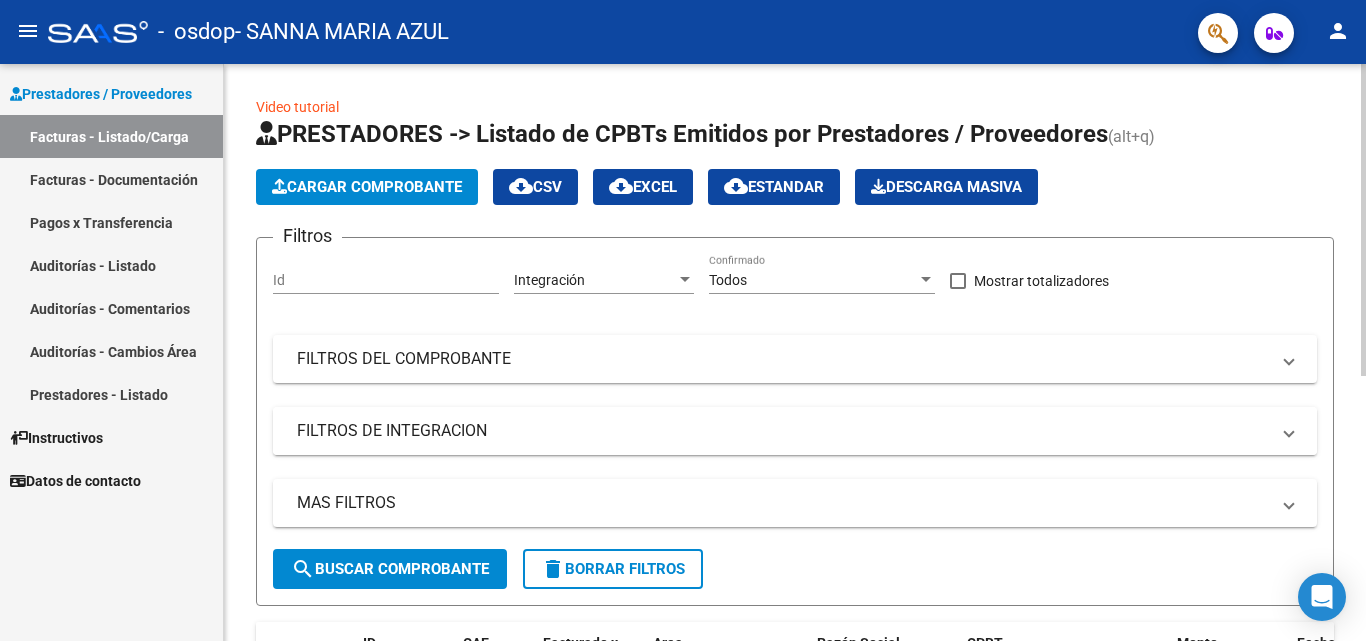 click on "FILTROS DE INTEGRACION" at bounding box center (783, 431) 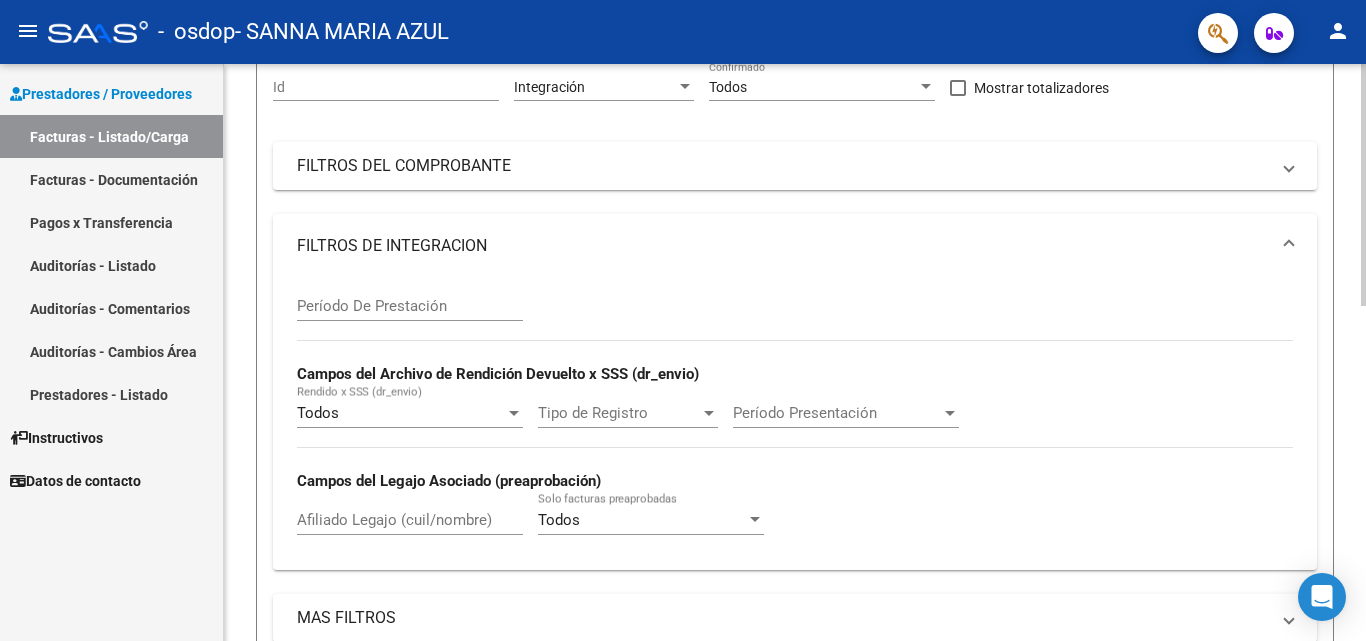 scroll, scrollTop: 231, scrollLeft: 0, axis: vertical 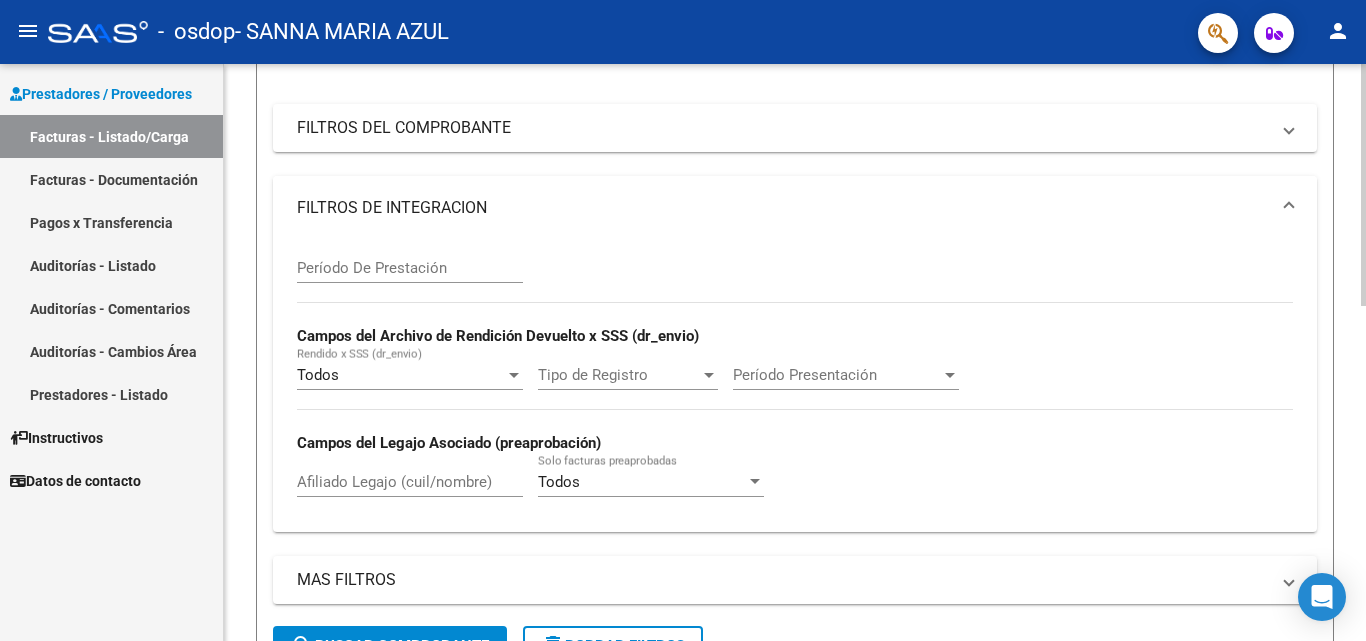click 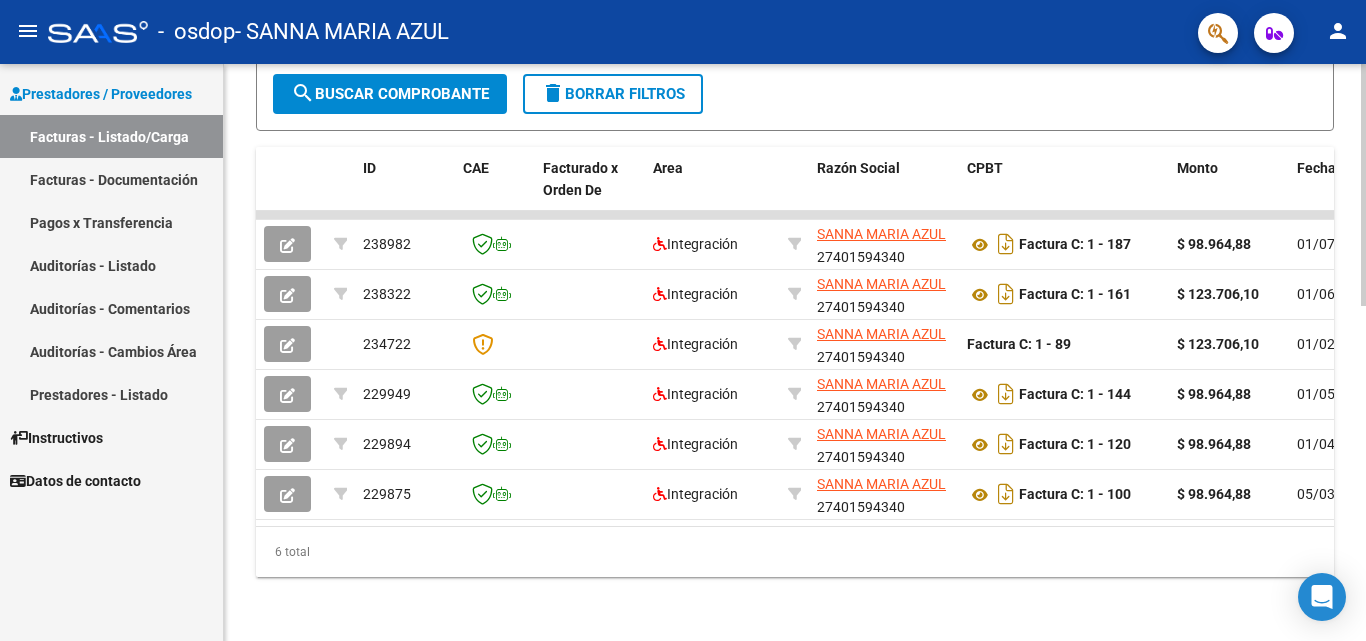 click 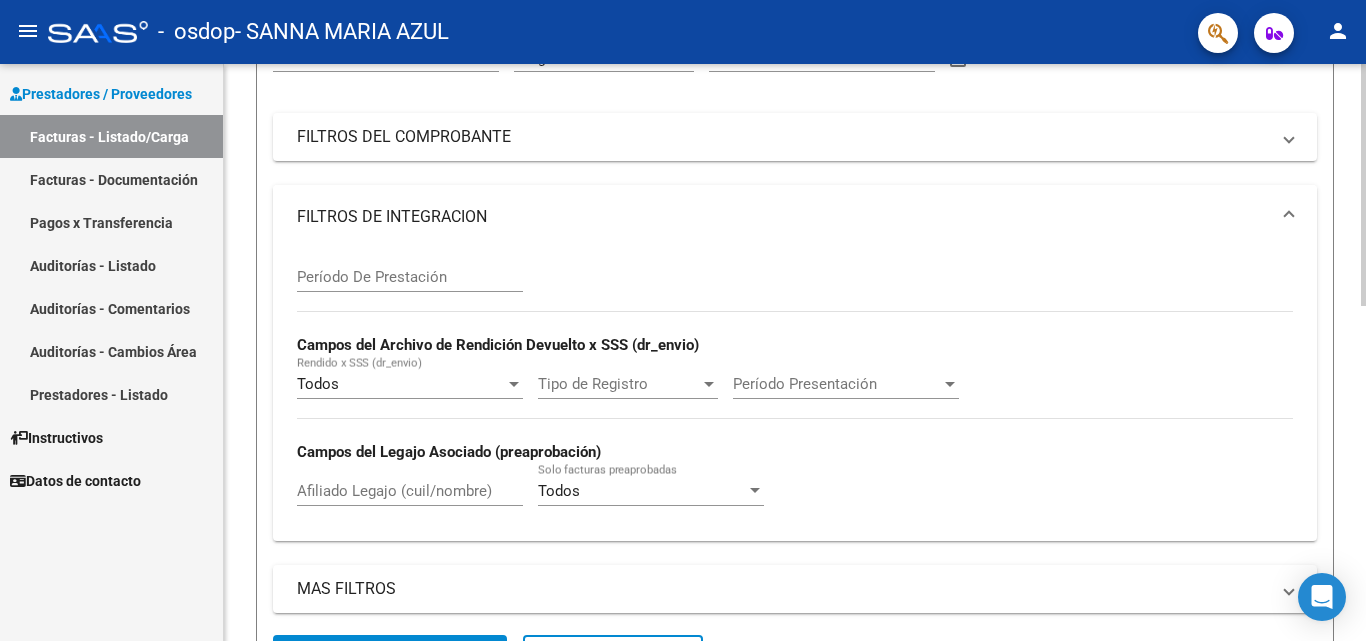 click 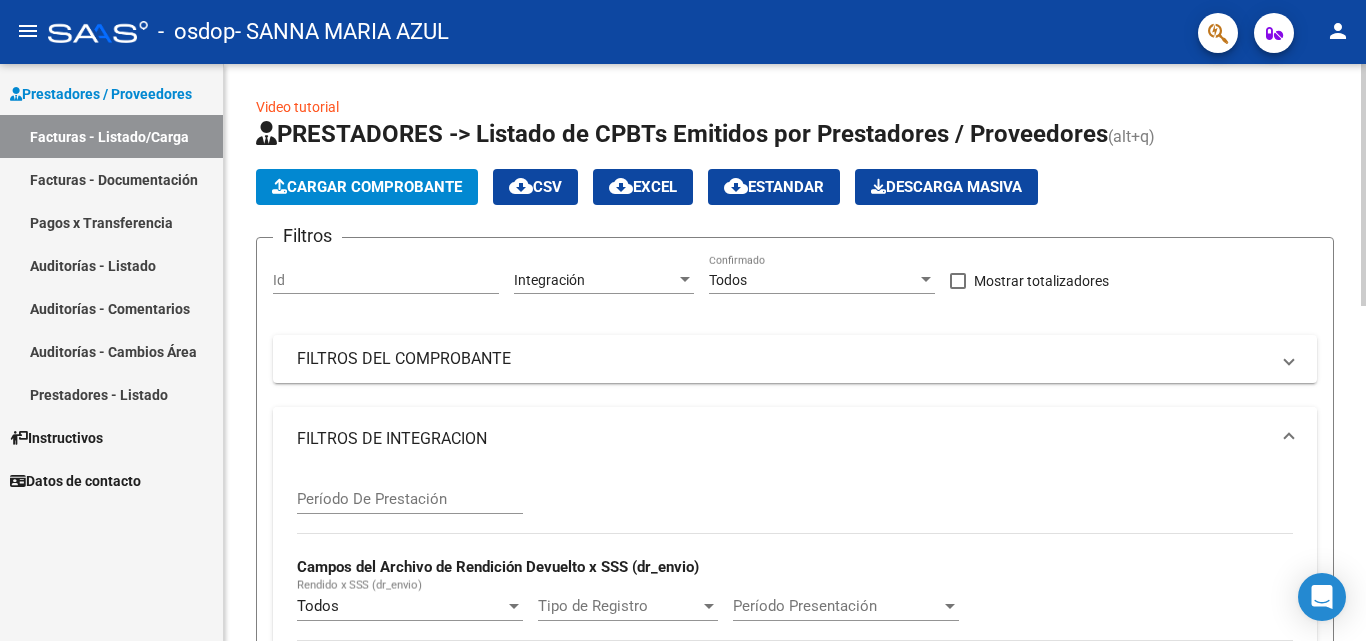 click 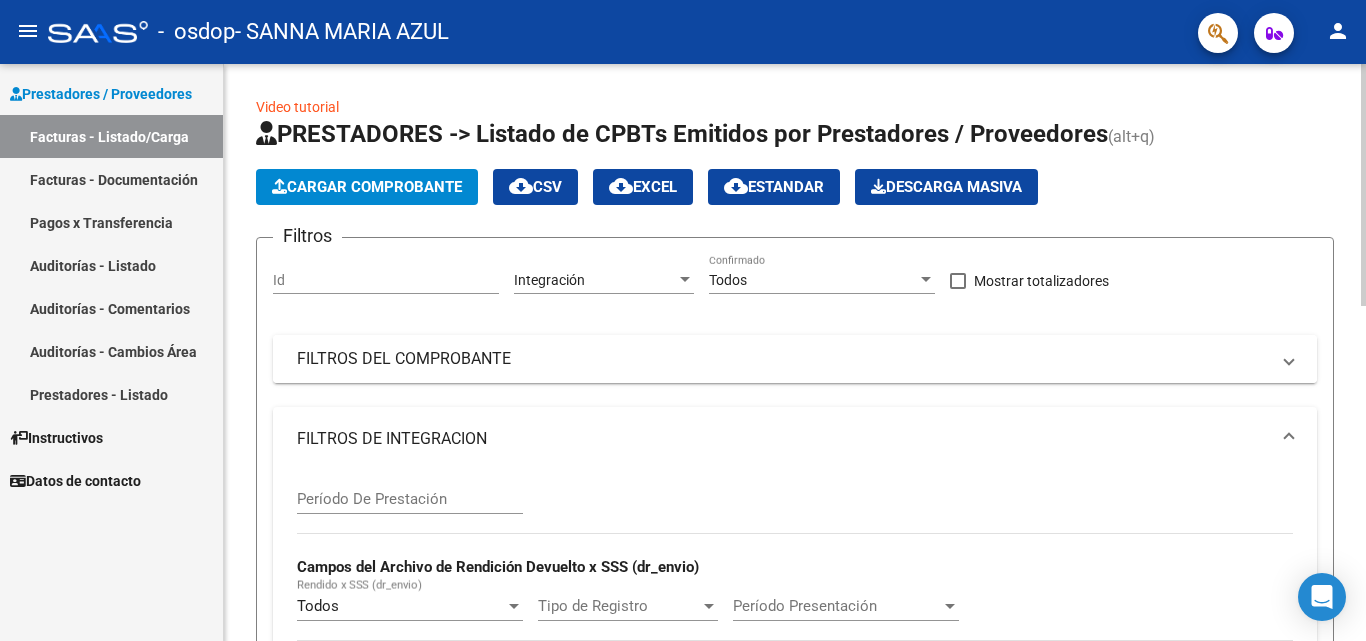 click on "FILTROS DEL COMPROBANTE" at bounding box center [783, 359] 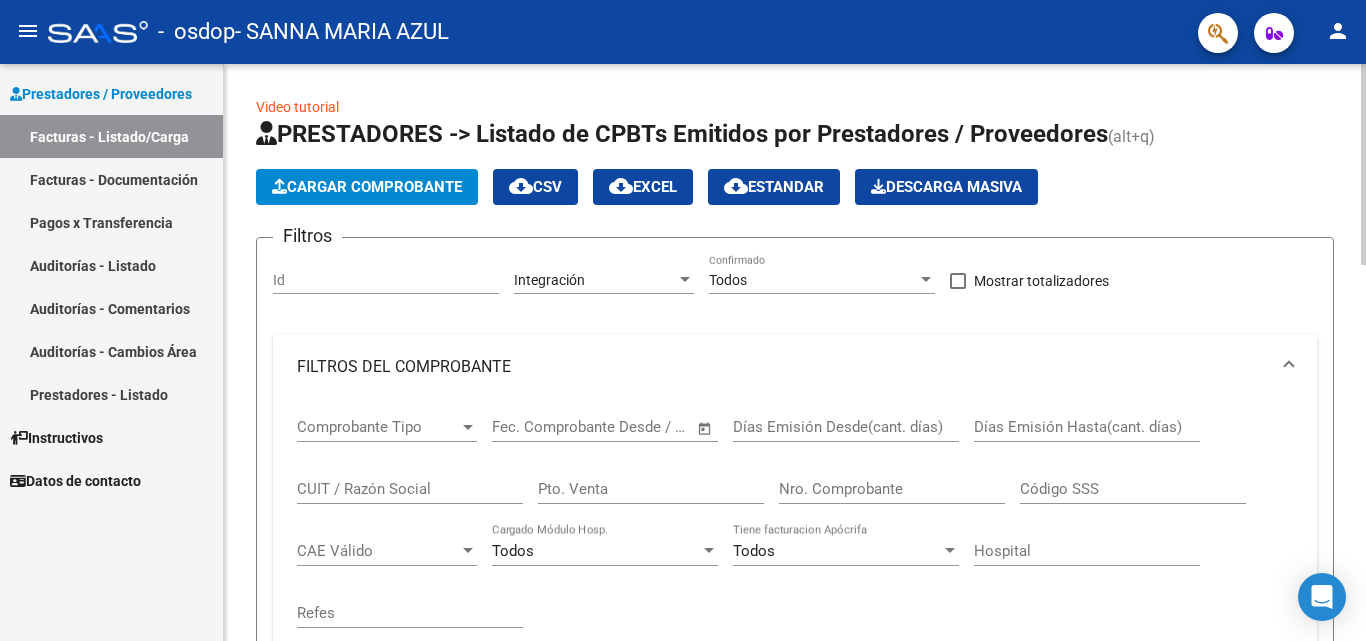 click on "FILTROS DEL COMPROBANTE" at bounding box center (795, 367) 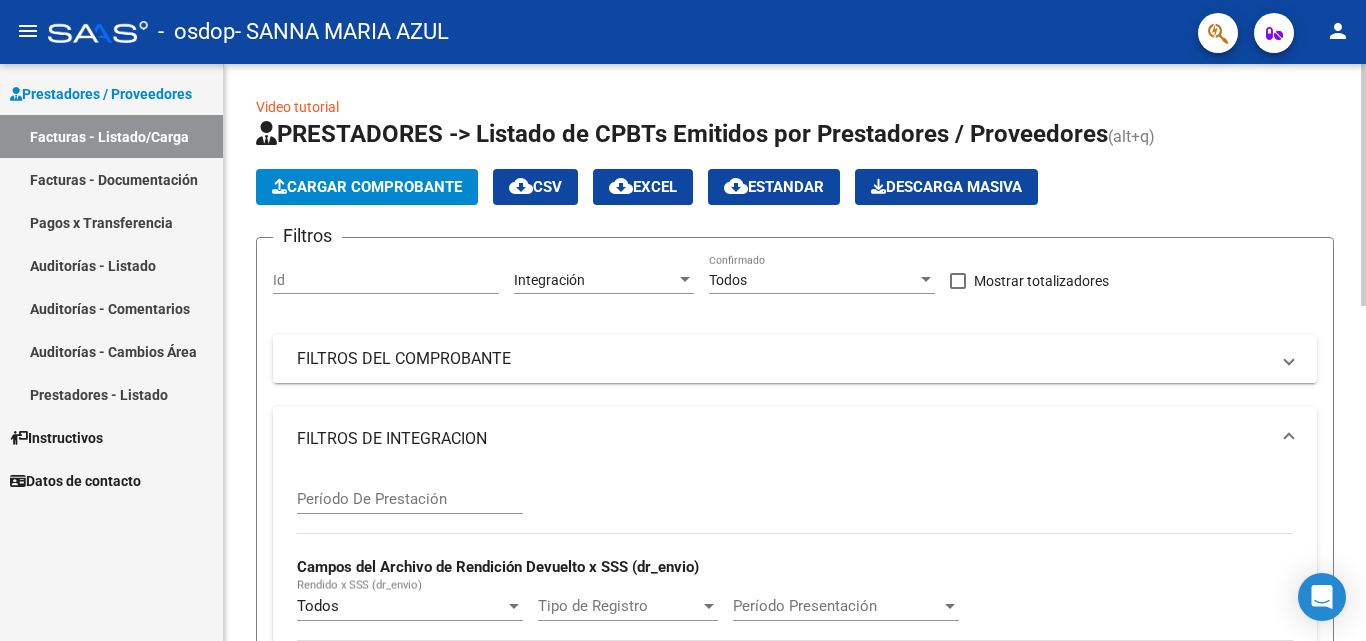 click on "FILTROS DEL COMPROBANTE" at bounding box center [783, 359] 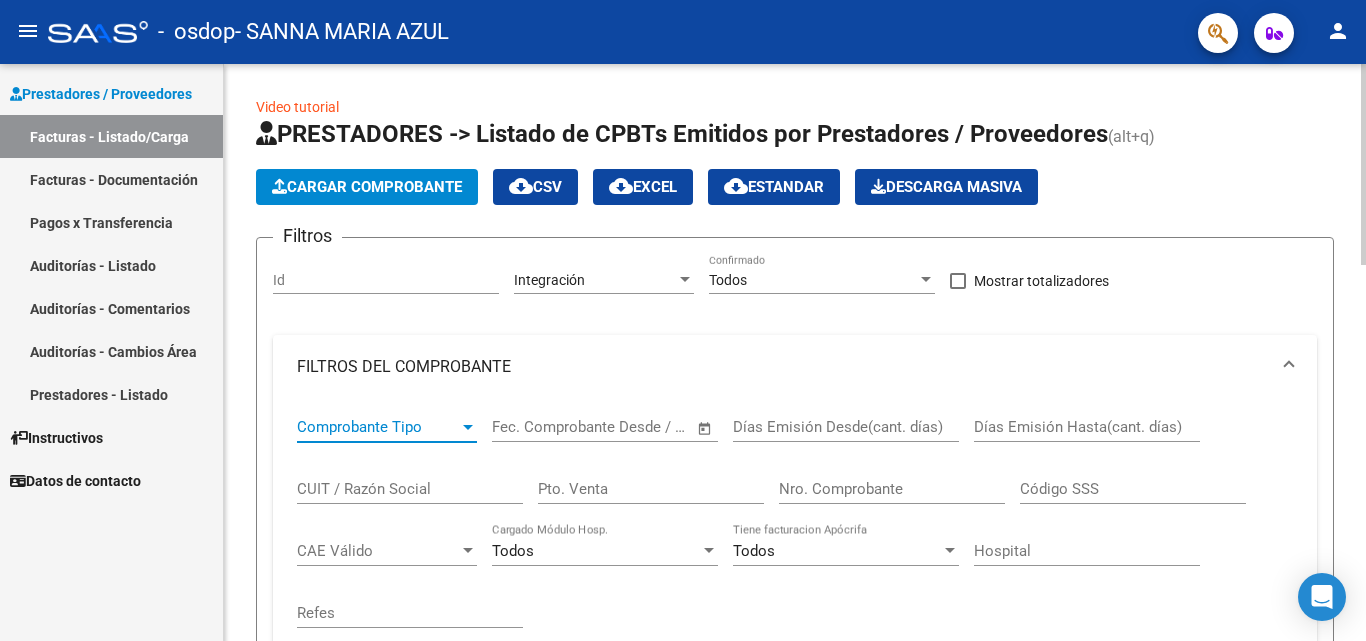 click on "Comprobante Tipo" at bounding box center (378, 427) 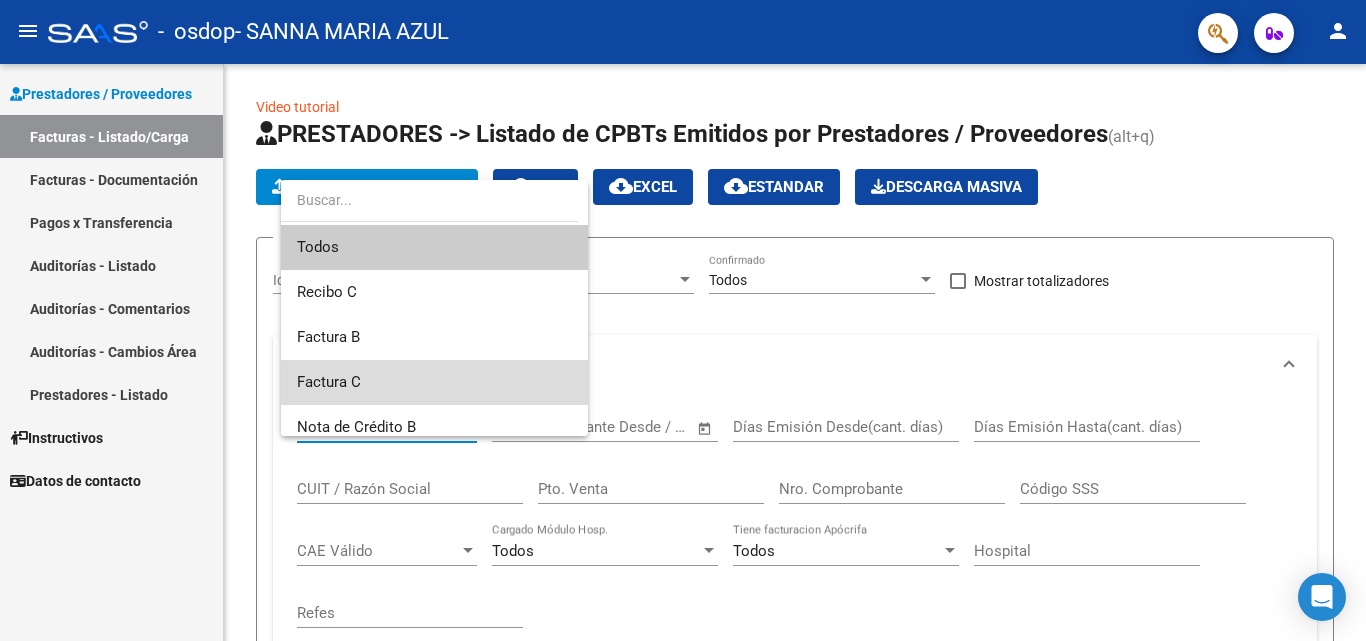 click on "Factura C" at bounding box center [434, 382] 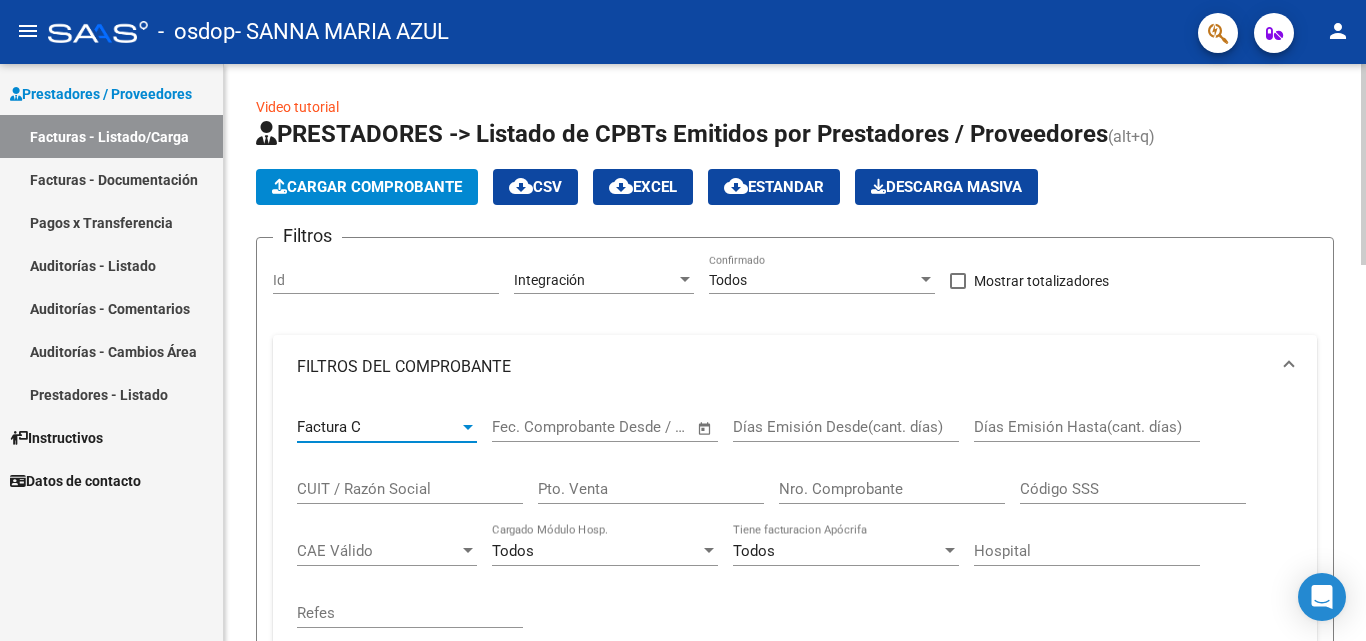 click at bounding box center (524, 427) 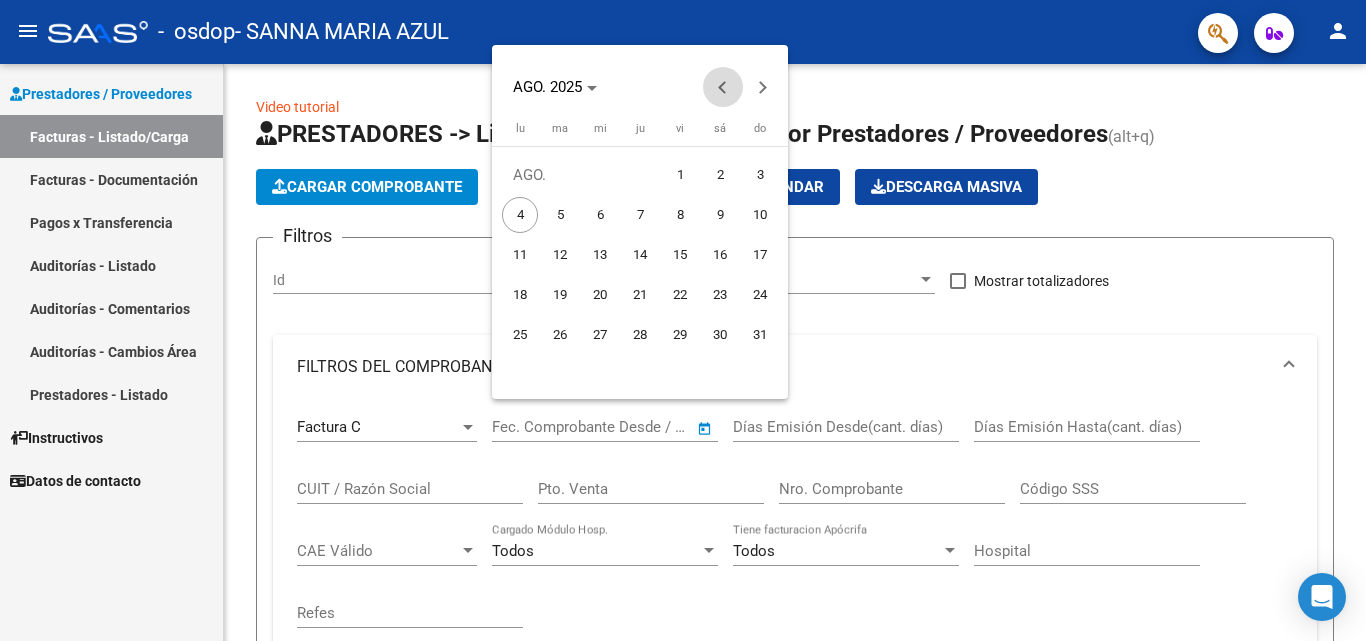 click at bounding box center (723, 87) 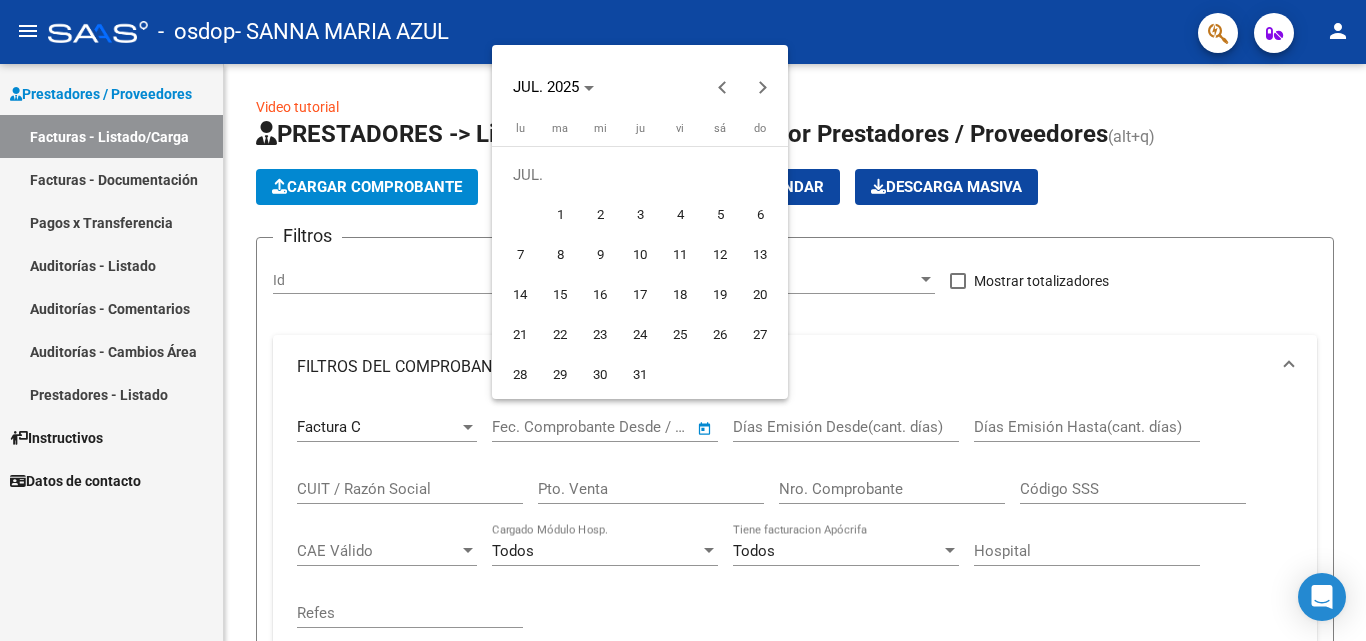 click on "1" at bounding box center [560, 215] 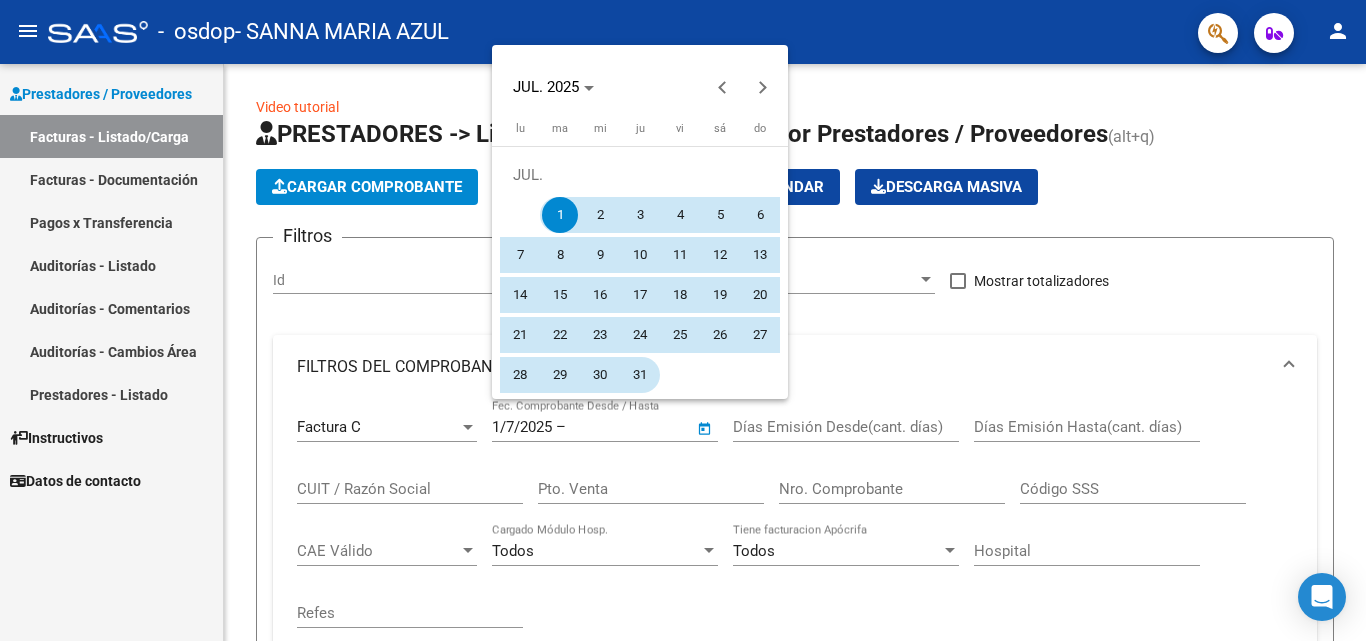 click on "31" at bounding box center (640, 375) 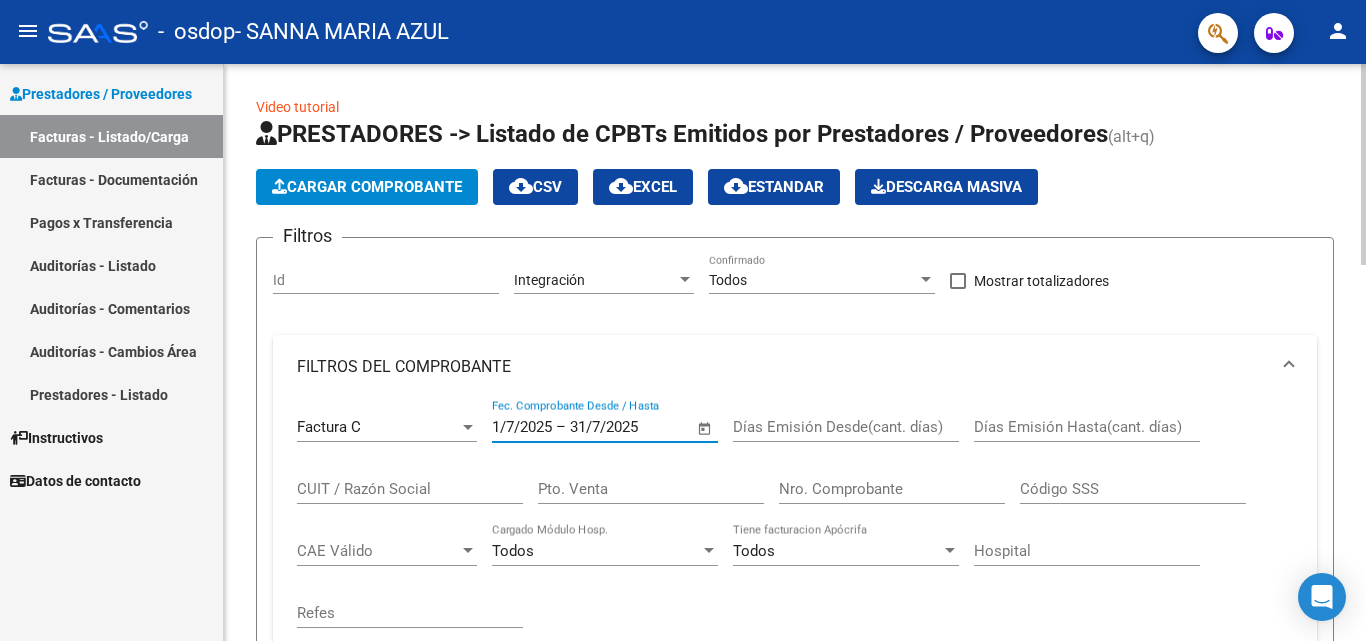 click on "Días Emisión Desde(cant. días)" at bounding box center (846, 427) 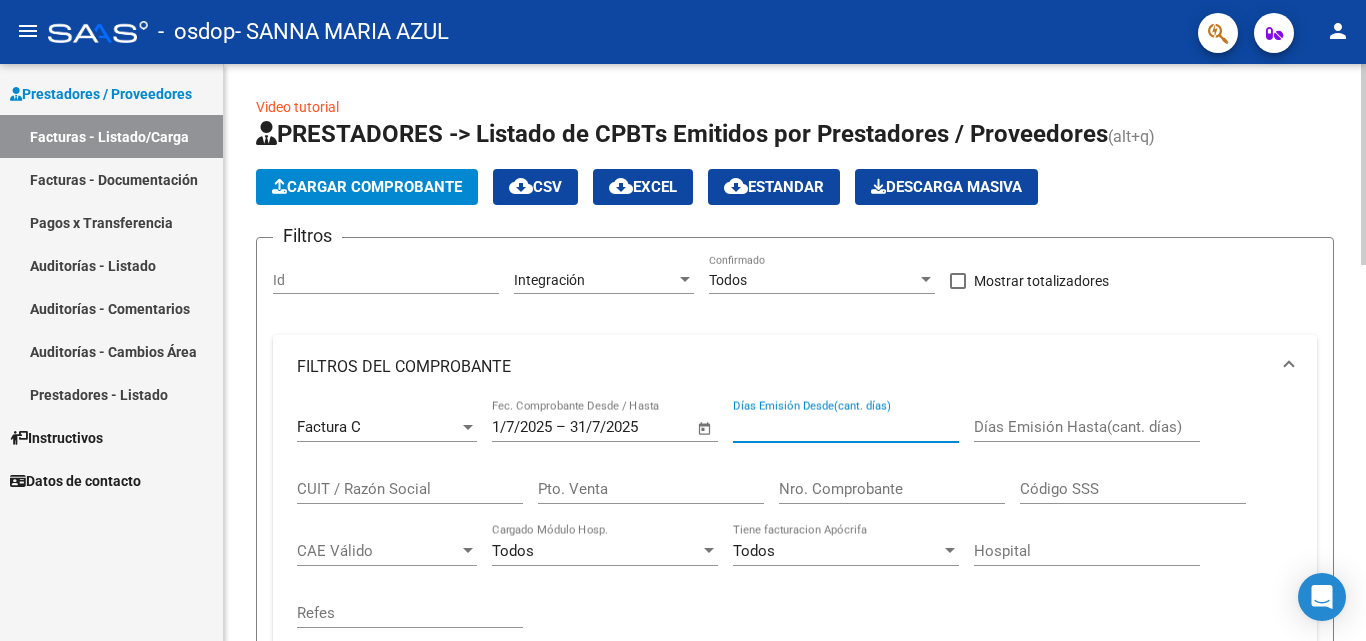 click on "Días Emisión Desde(cant. días)" at bounding box center (846, 427) 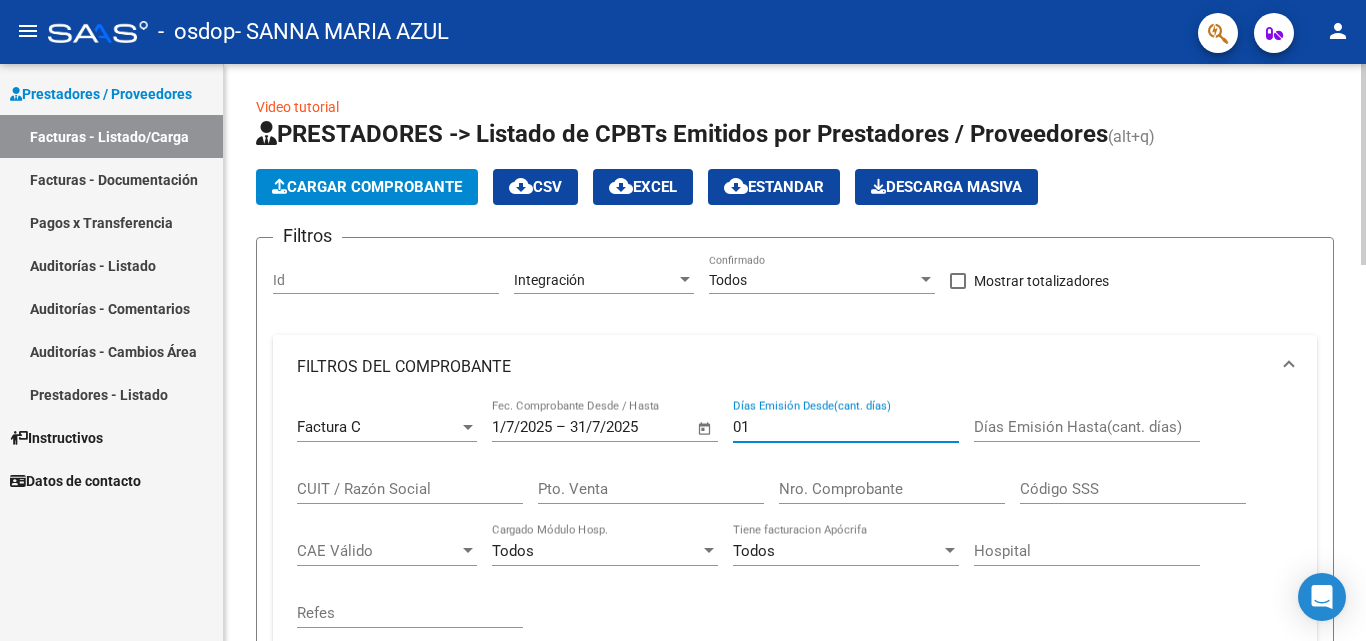 type on "0" 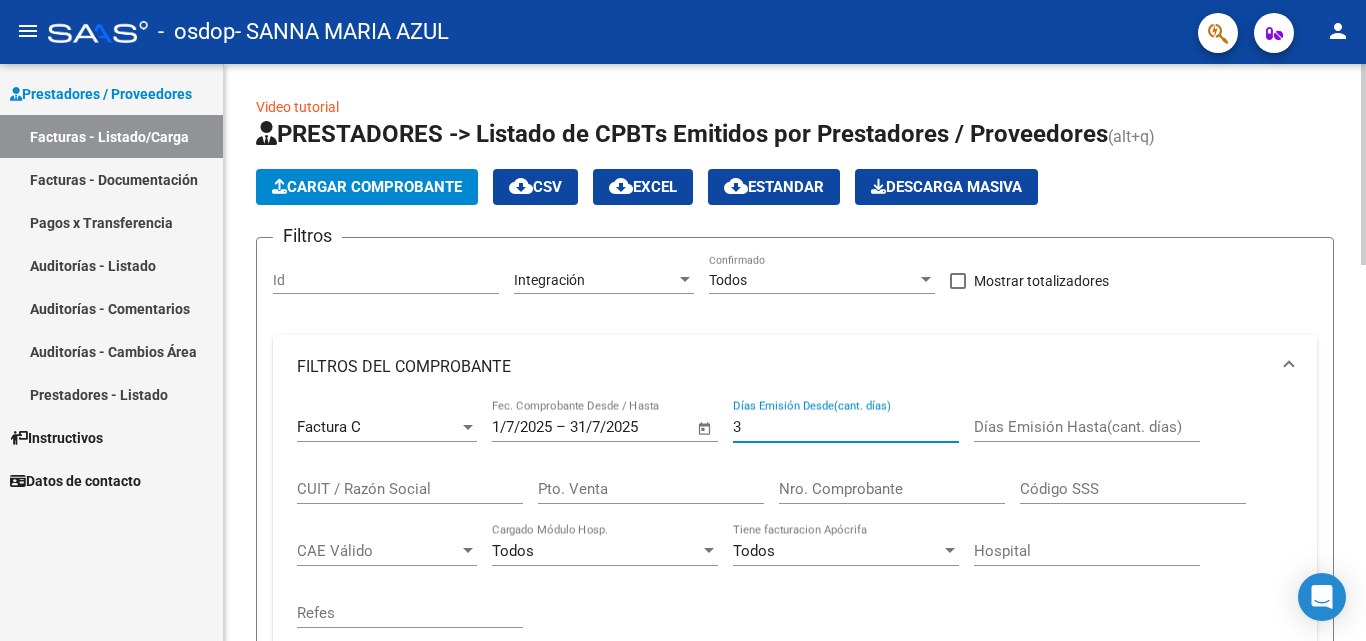 type on "3" 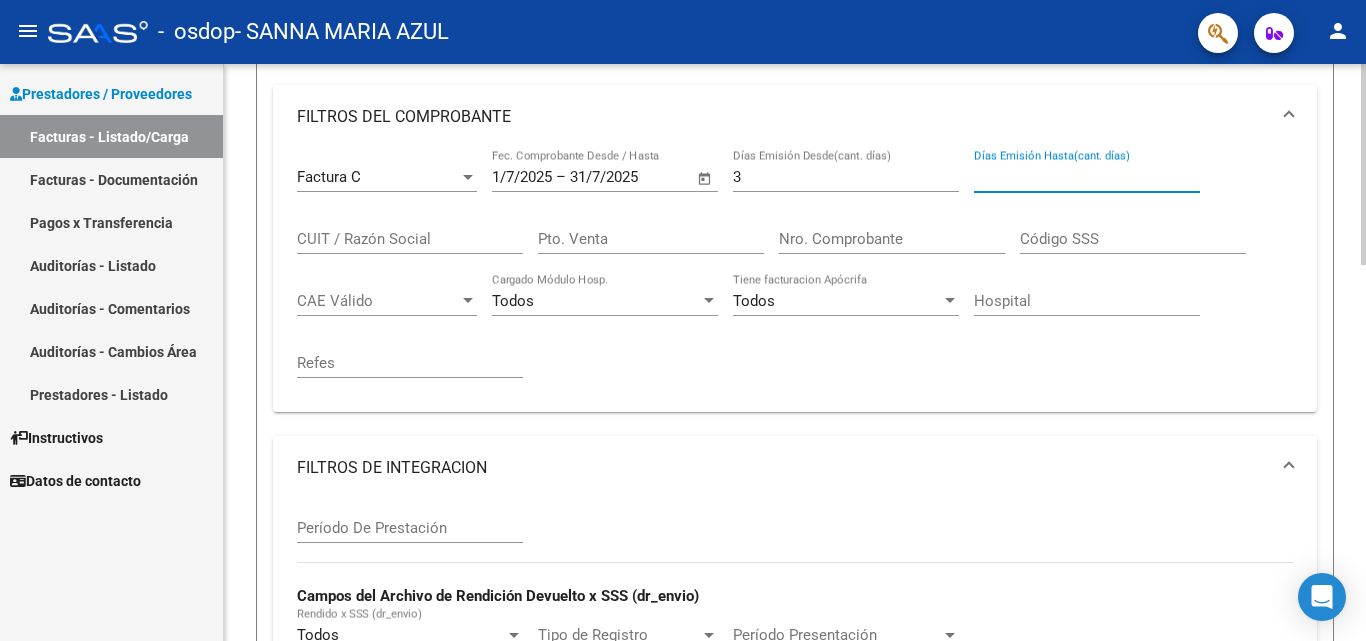 scroll, scrollTop: 502, scrollLeft: 0, axis: vertical 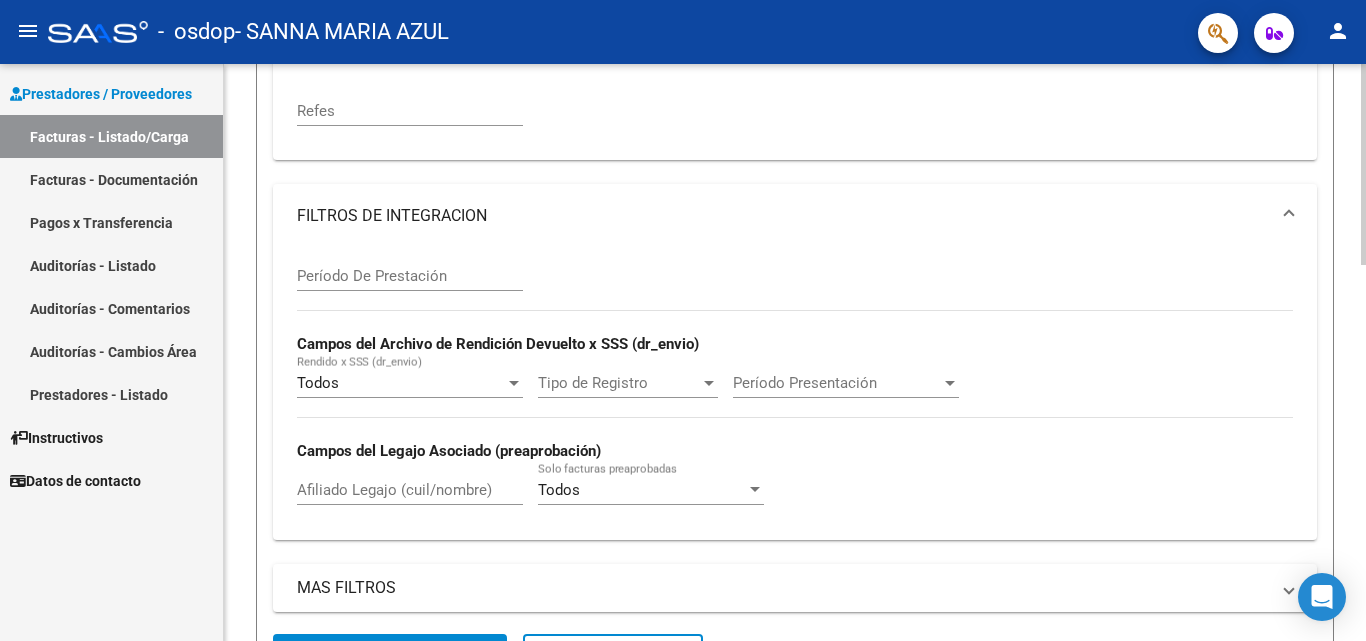 click 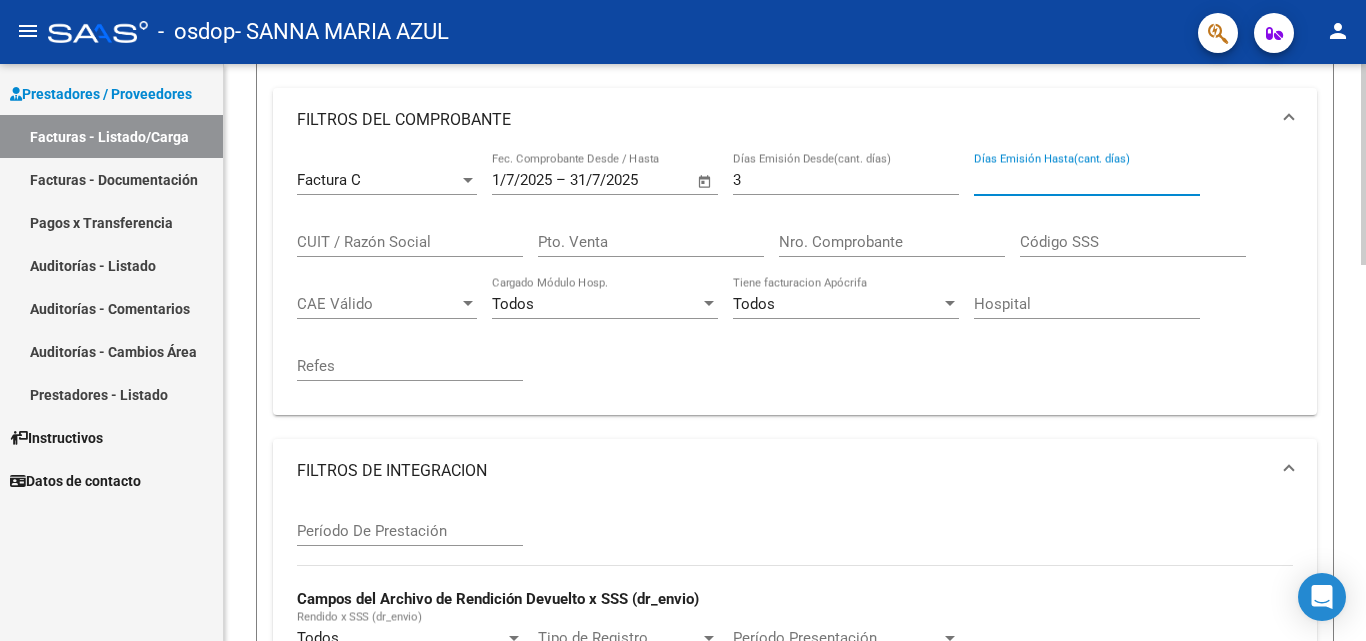 scroll, scrollTop: 92, scrollLeft: 0, axis: vertical 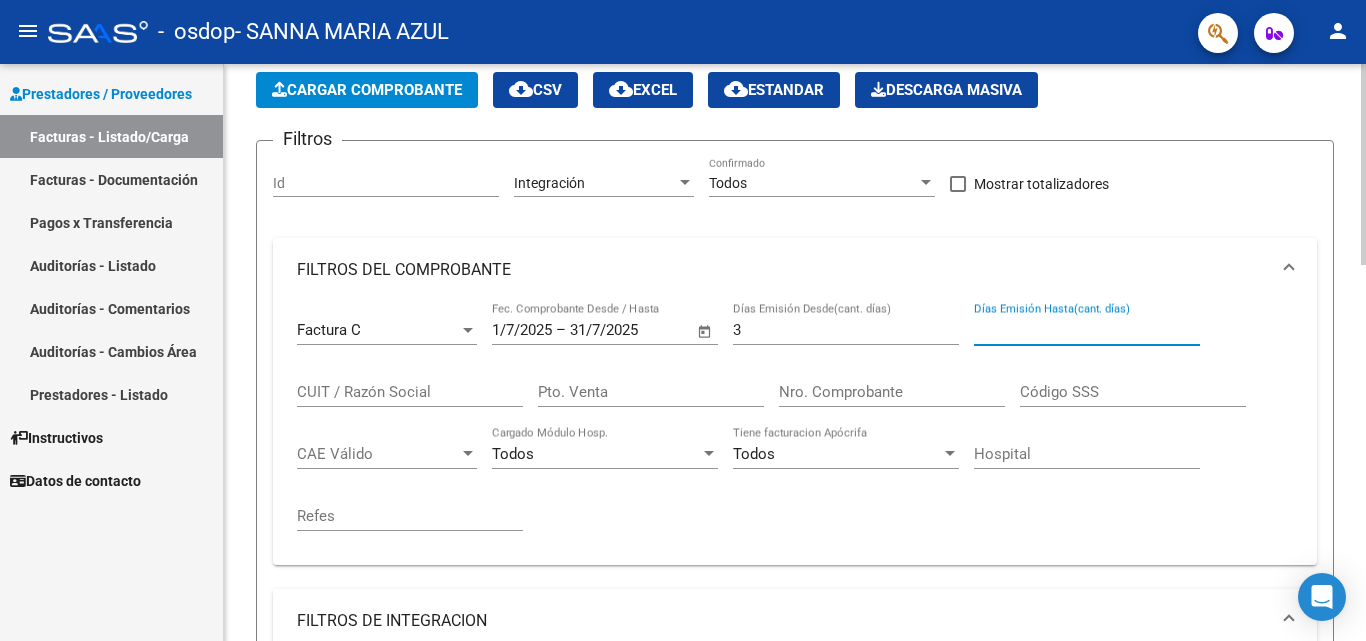 click 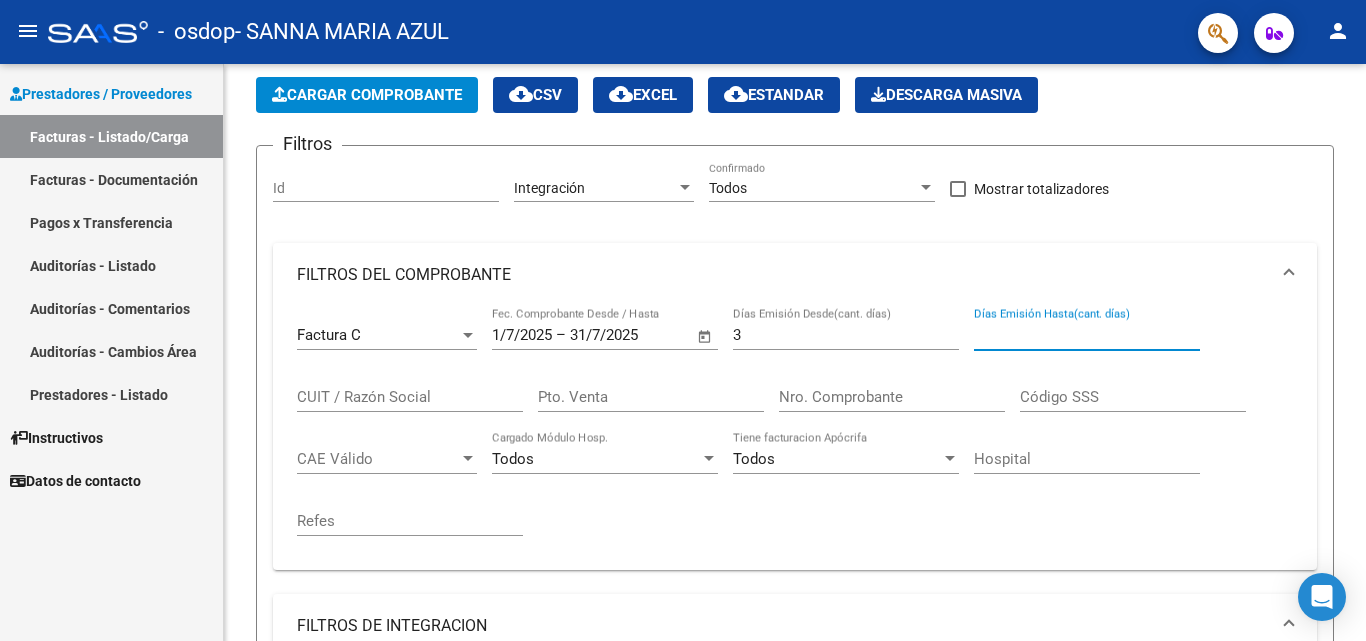 click on "Instructivos" at bounding box center [111, 437] 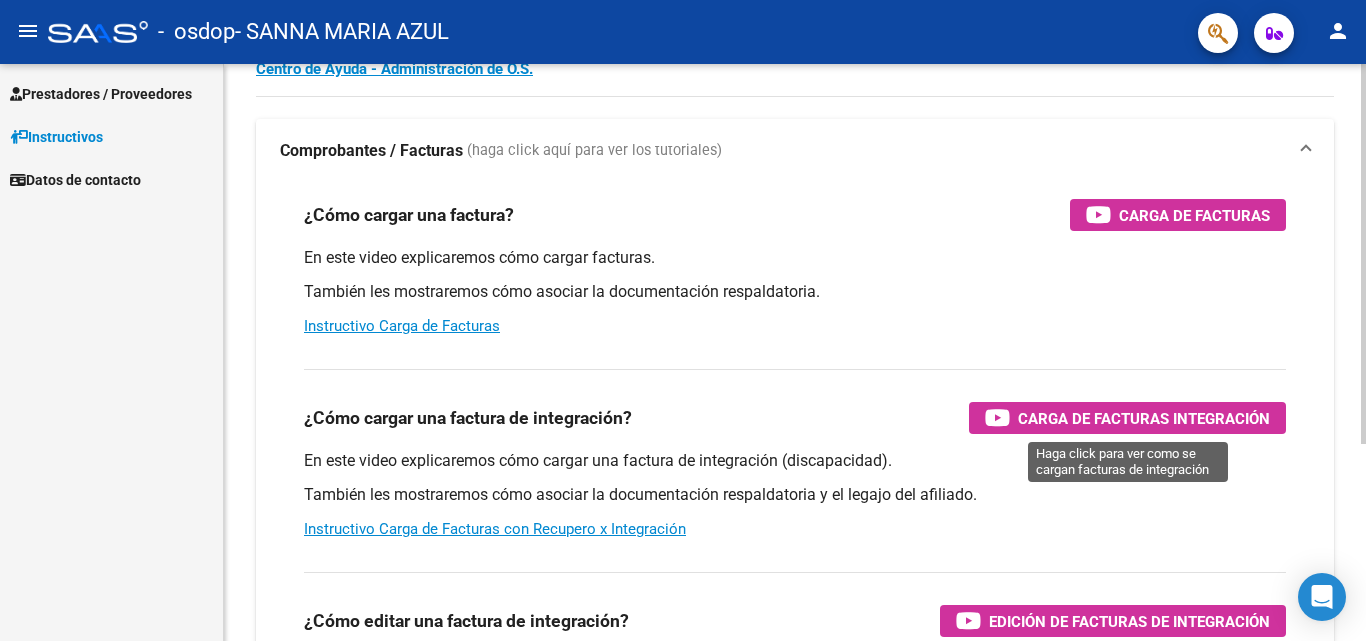 click on "Carga de Facturas Integración" at bounding box center [1127, 418] 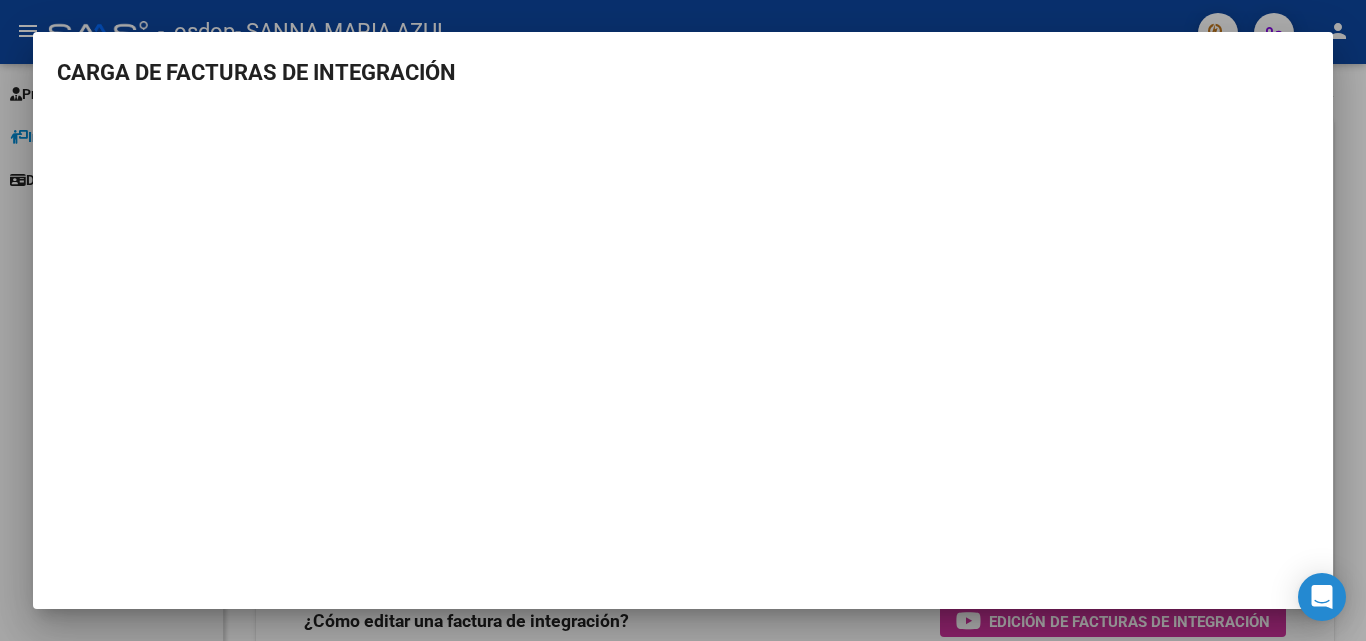 click on "CARGA DE FACTURAS DE INTEGRACIÓN" at bounding box center [683, 72] 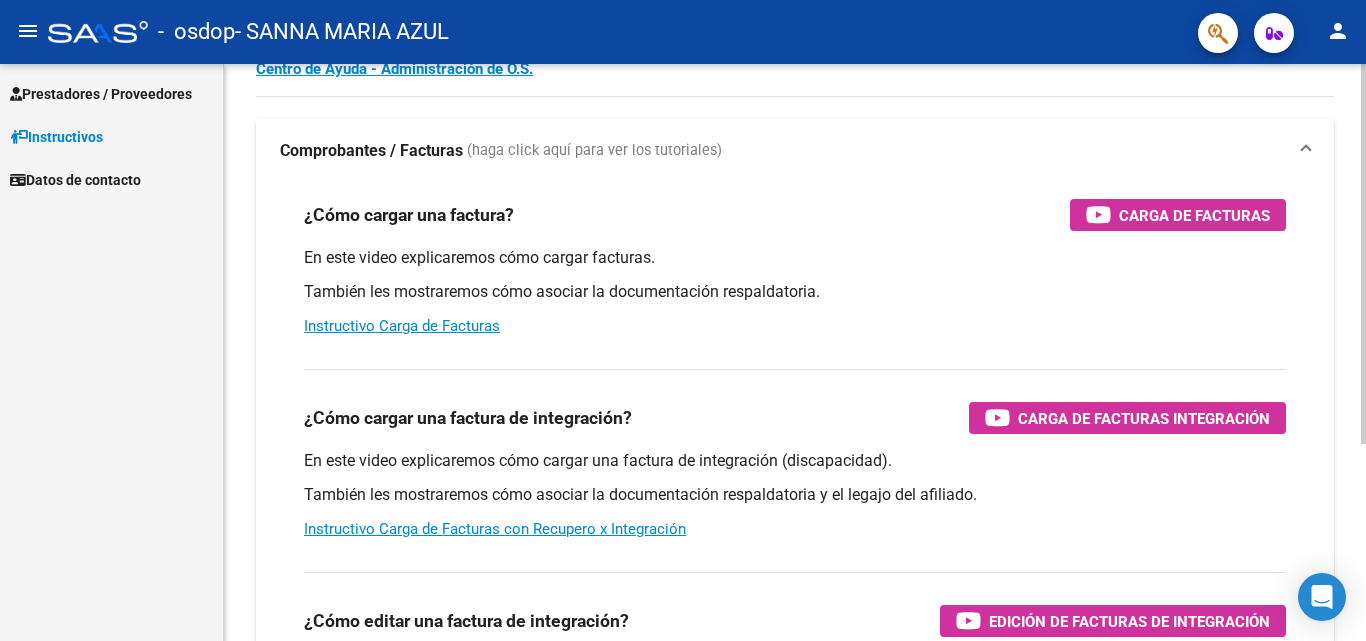 scroll, scrollTop: 0, scrollLeft: 0, axis: both 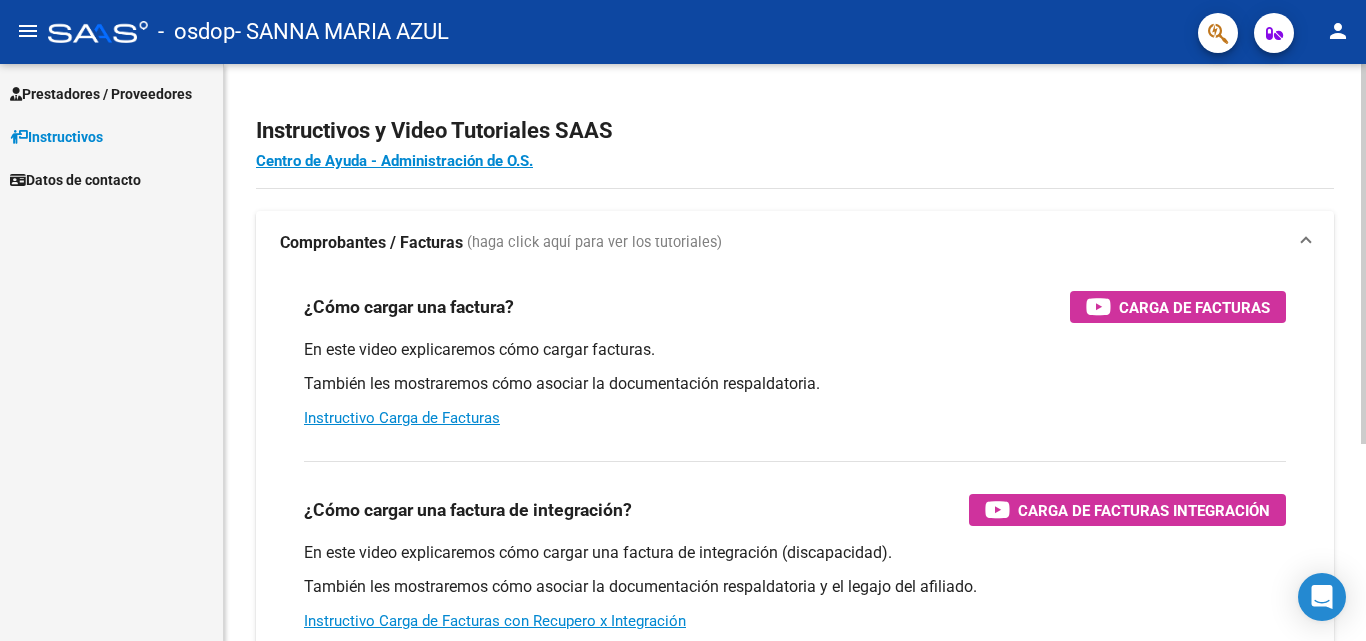 click 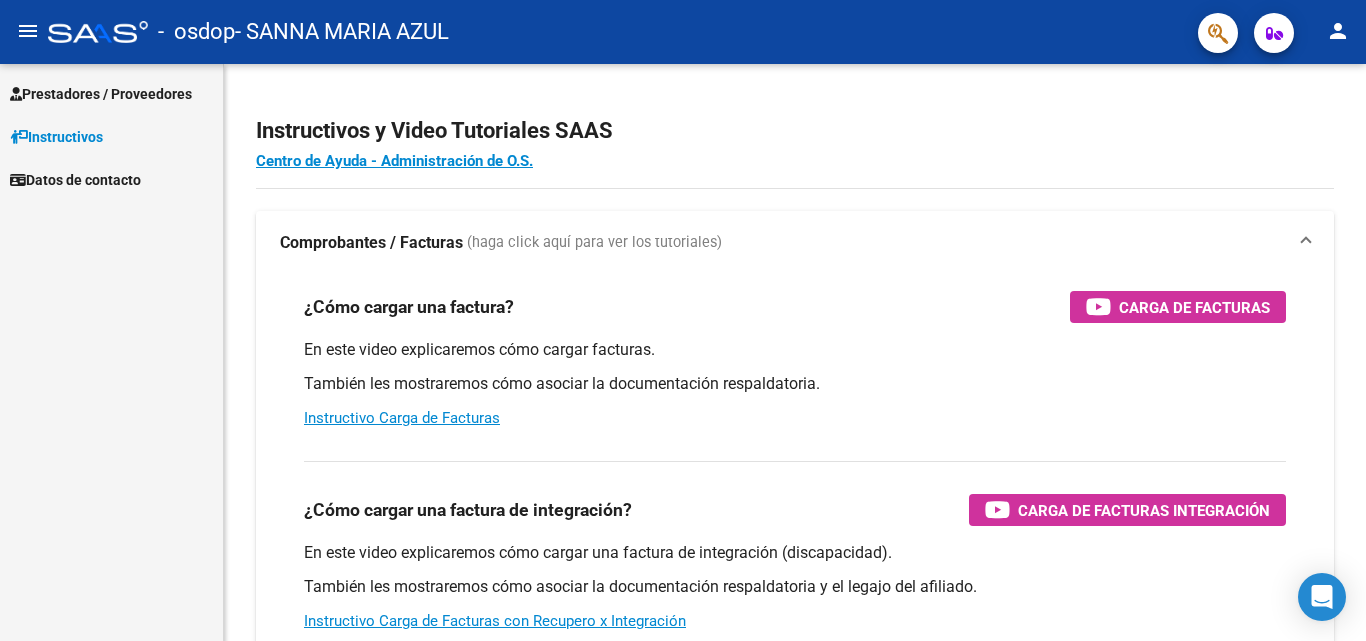 click on "Prestadores / Proveedores" at bounding box center [101, 94] 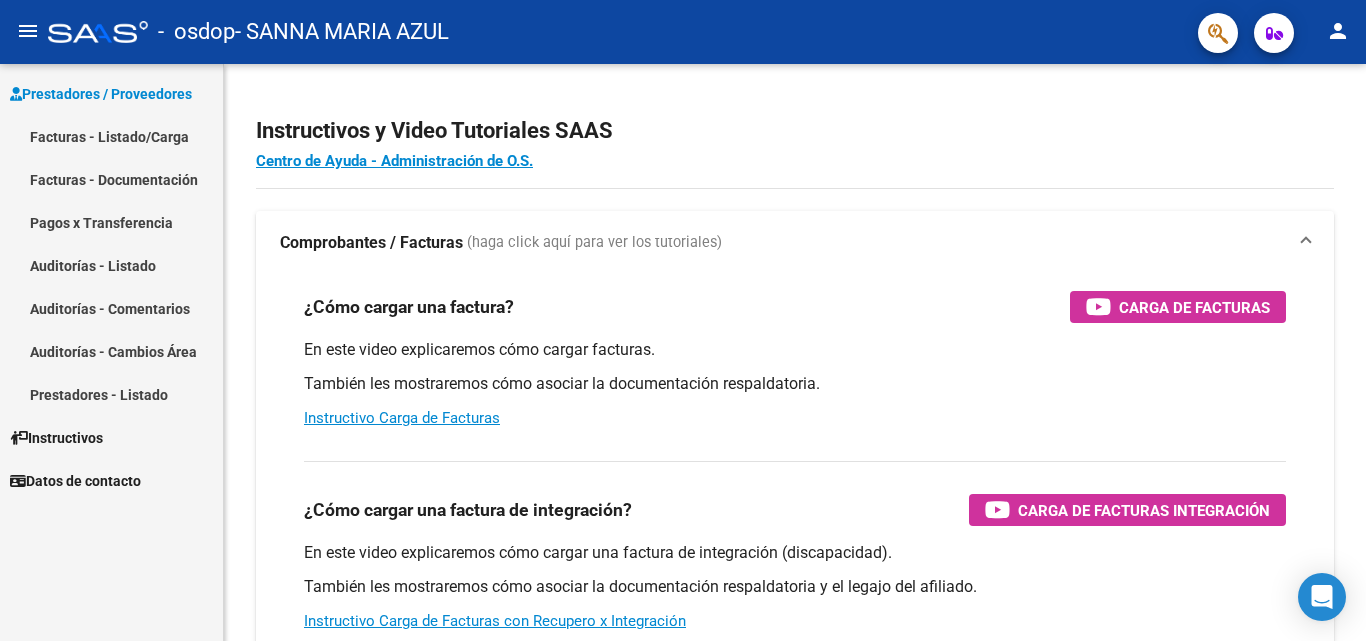 click on "Facturas - Listado/Carga" at bounding box center [111, 136] 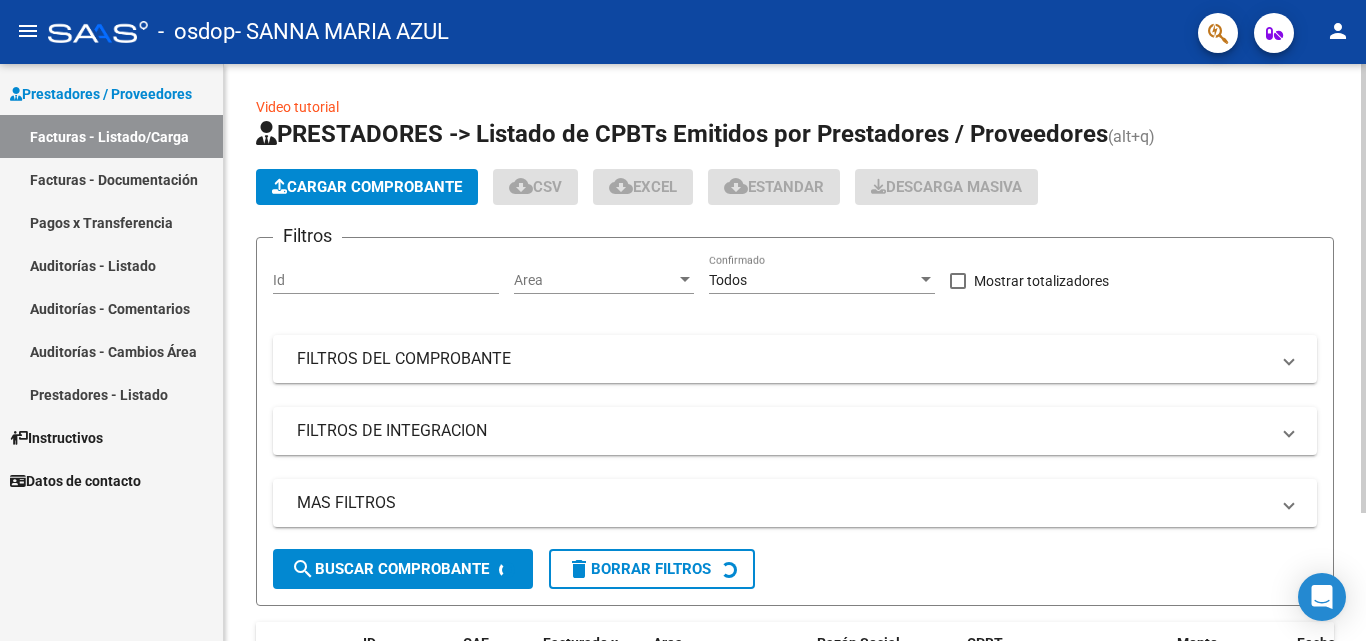click on "Cargar Comprobante" 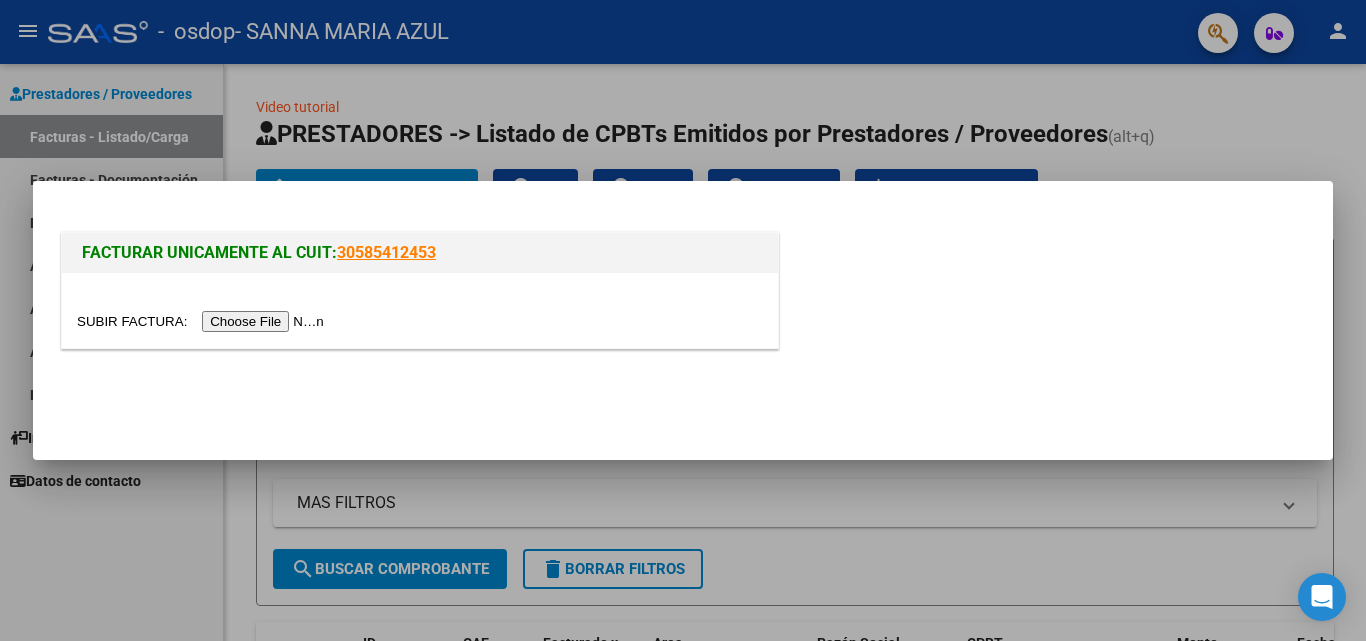 click at bounding box center (203, 321) 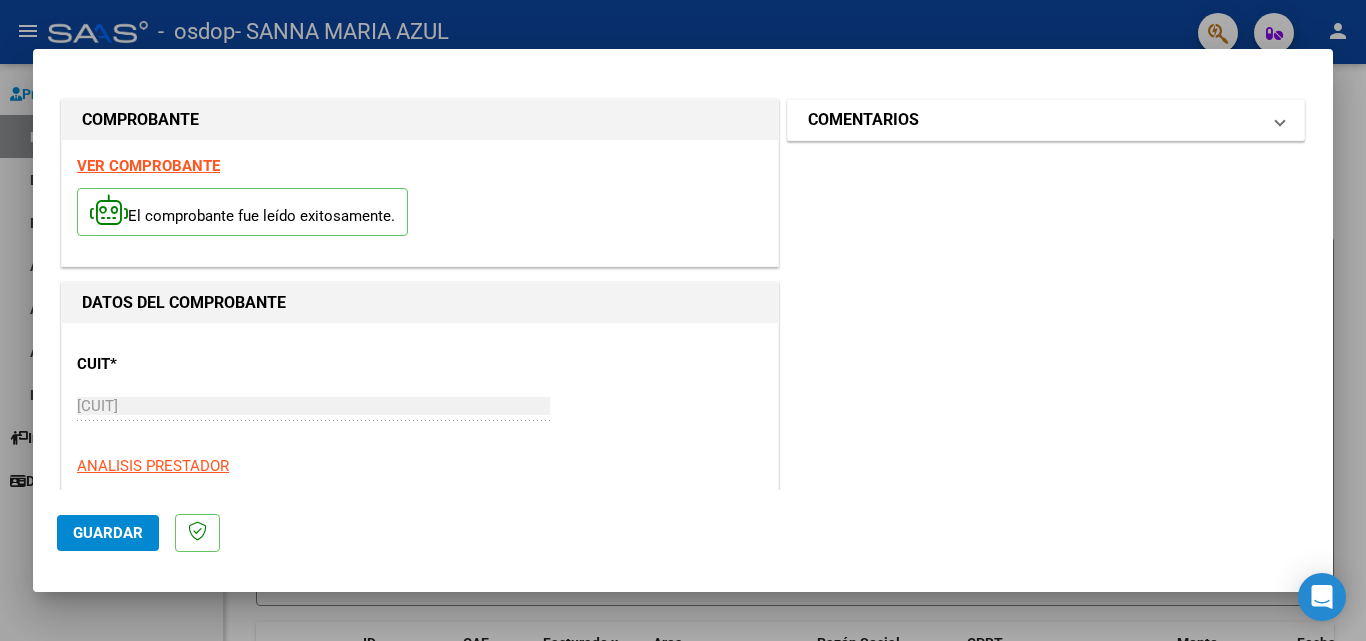 click on "COMENTARIOS" at bounding box center (863, 120) 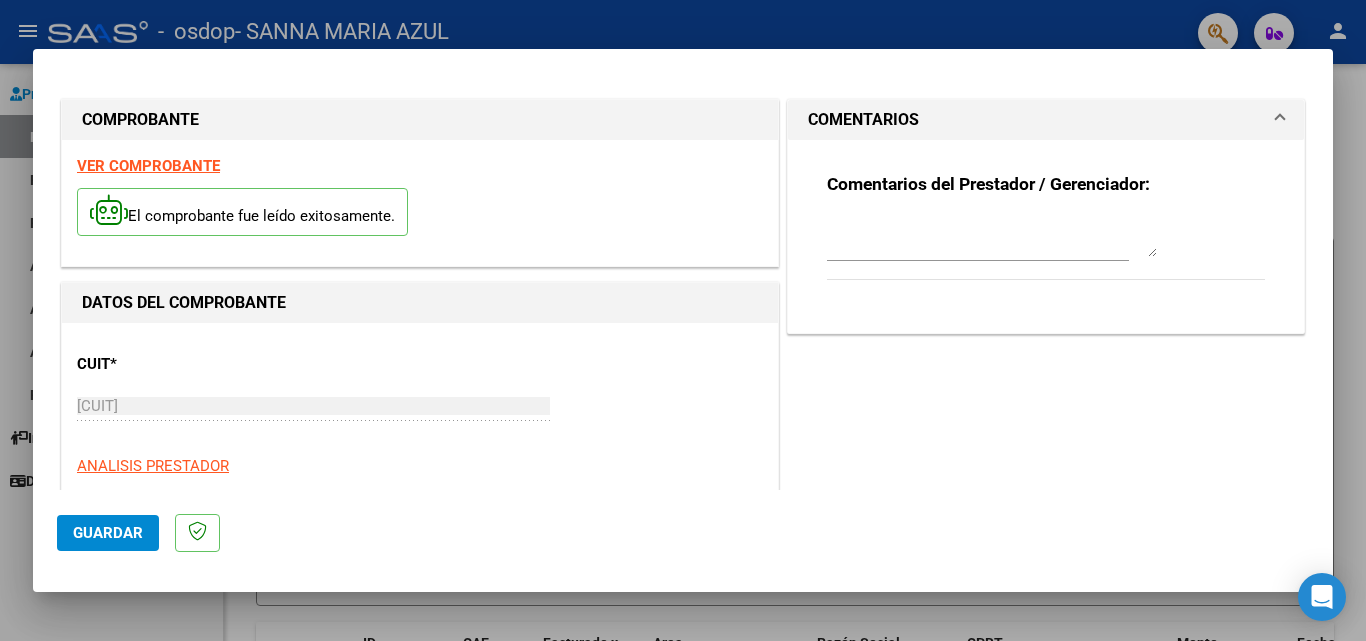 click on "COMENTARIOS" at bounding box center [863, 120] 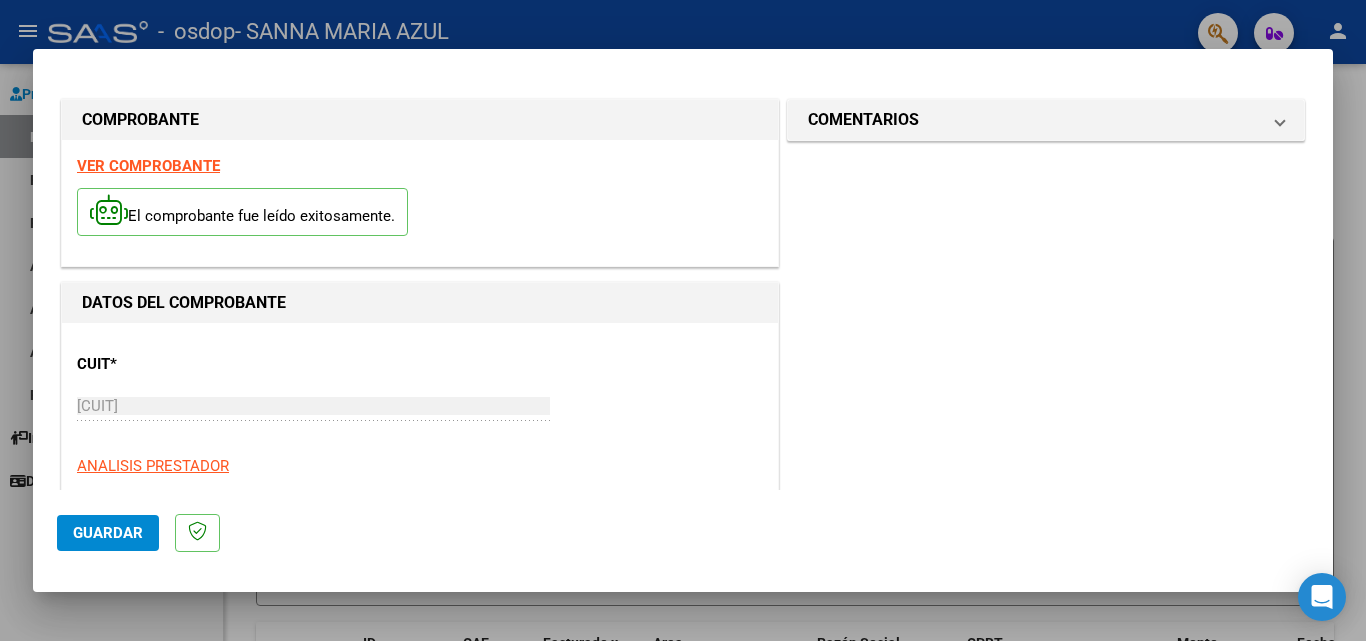 click on "El comprobante fue leído exitosamente." at bounding box center [420, 215] 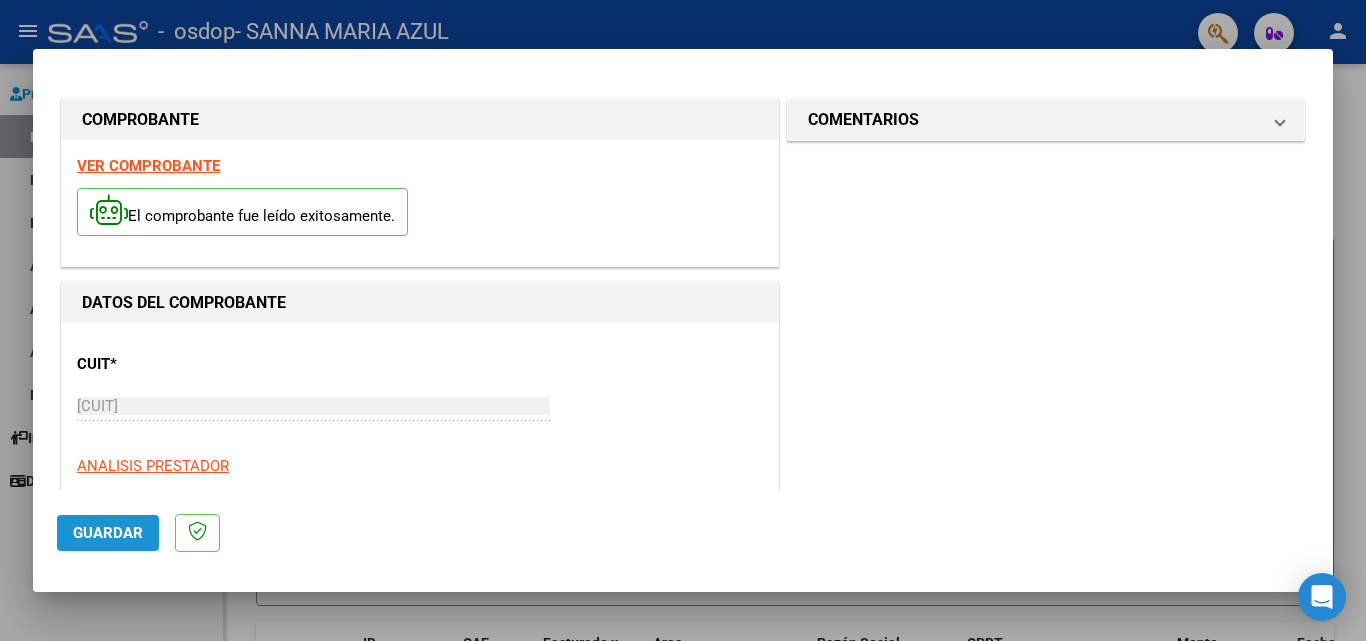 click on "Guardar" 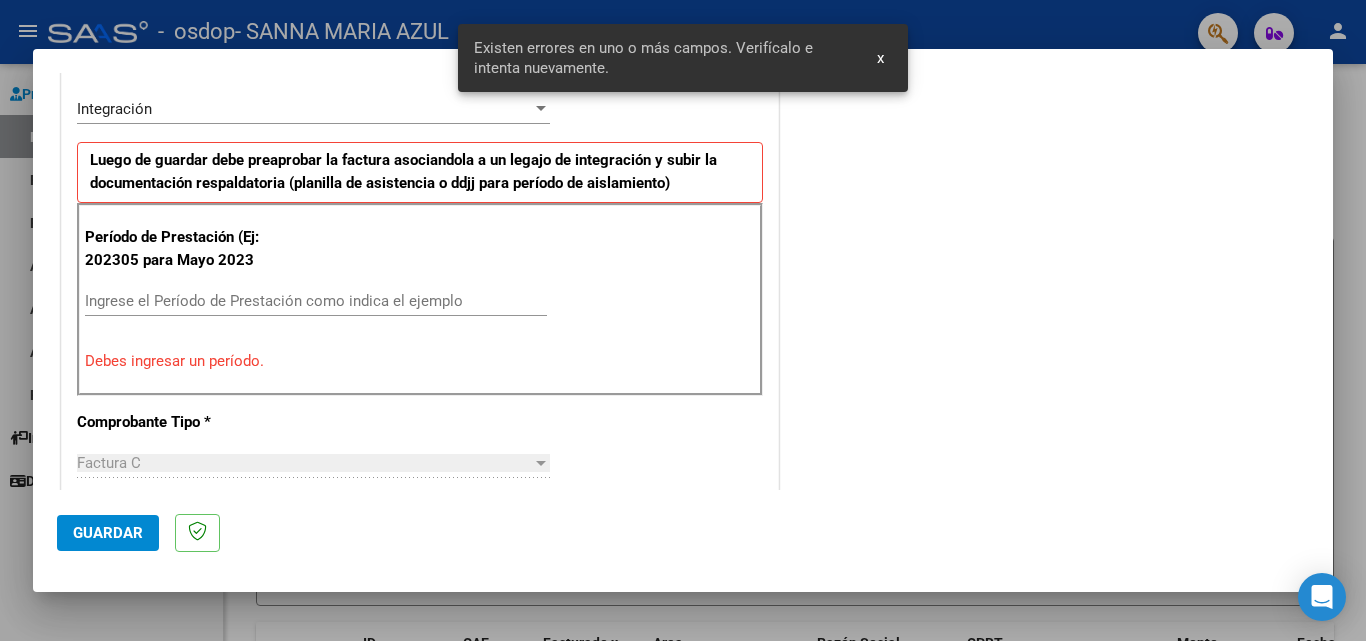 click on "Ingrese el Período de Prestación como indica el ejemplo" at bounding box center (316, 301) 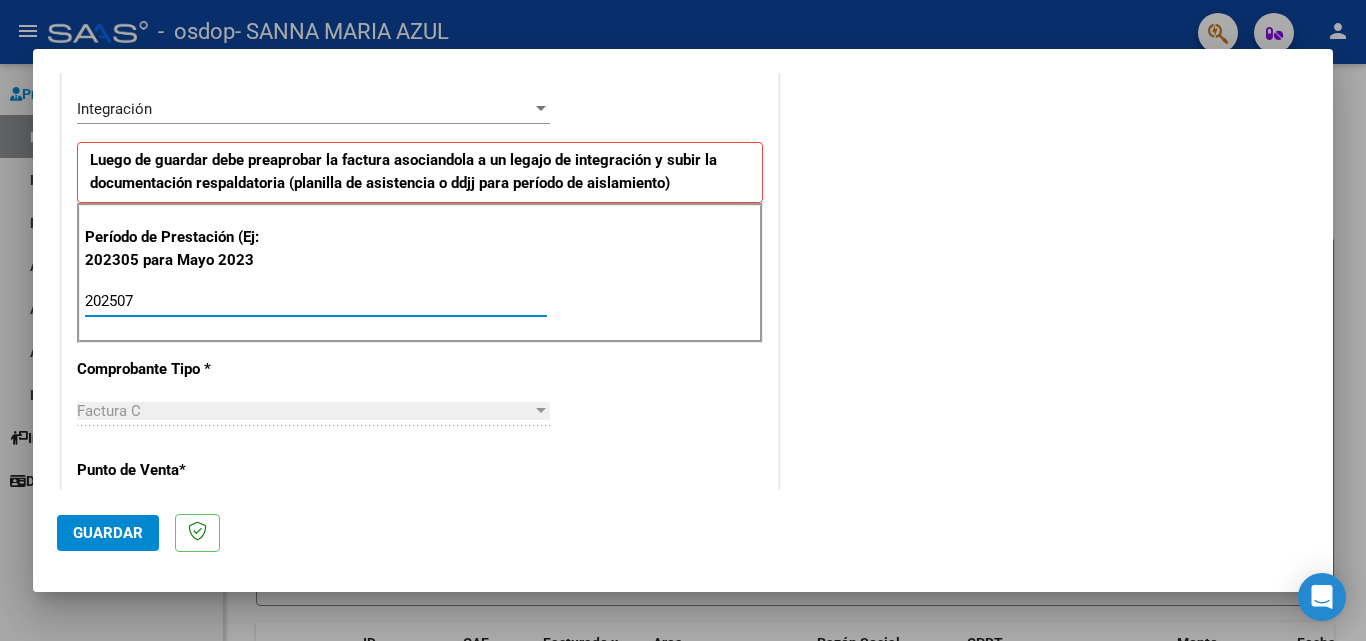 type on "202507" 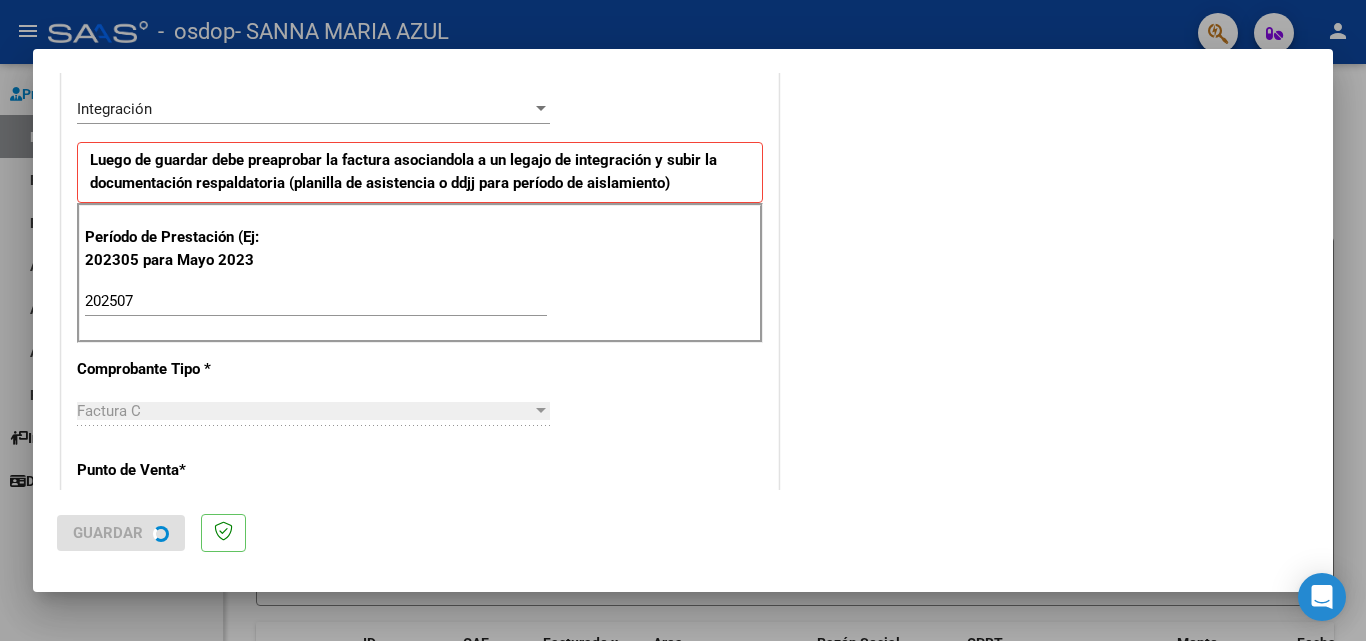 scroll, scrollTop: 0, scrollLeft: 0, axis: both 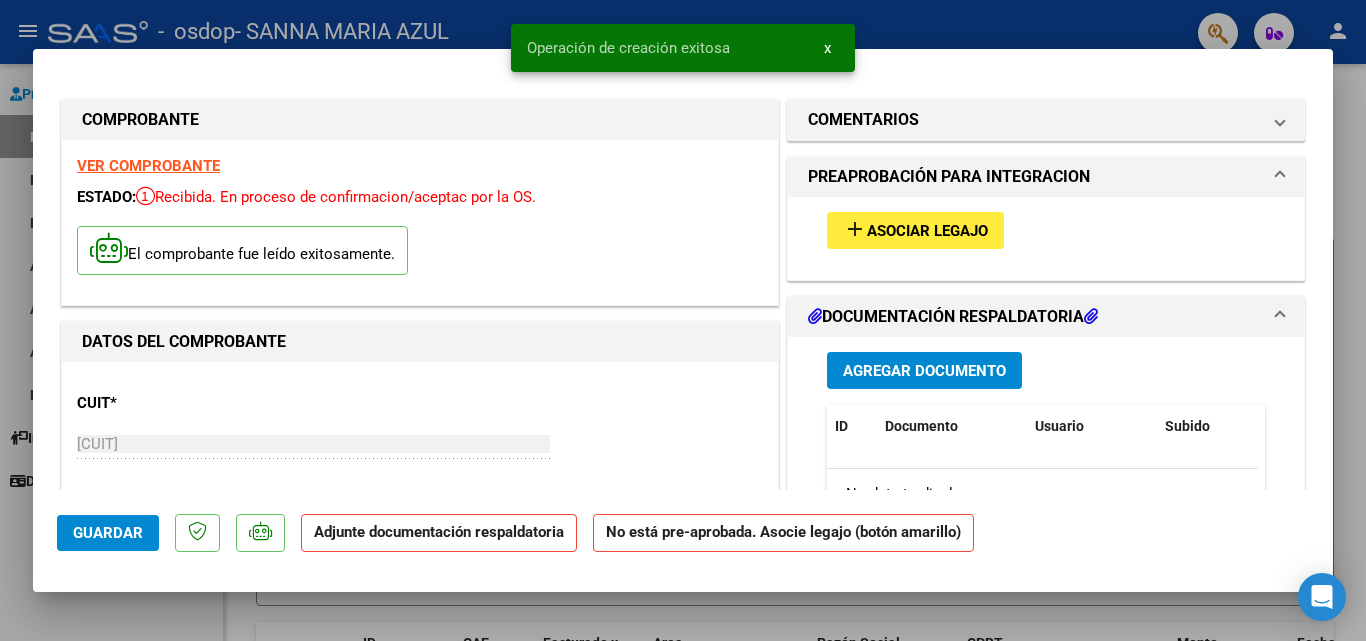 click on "Asociar Legajo" at bounding box center (927, 231) 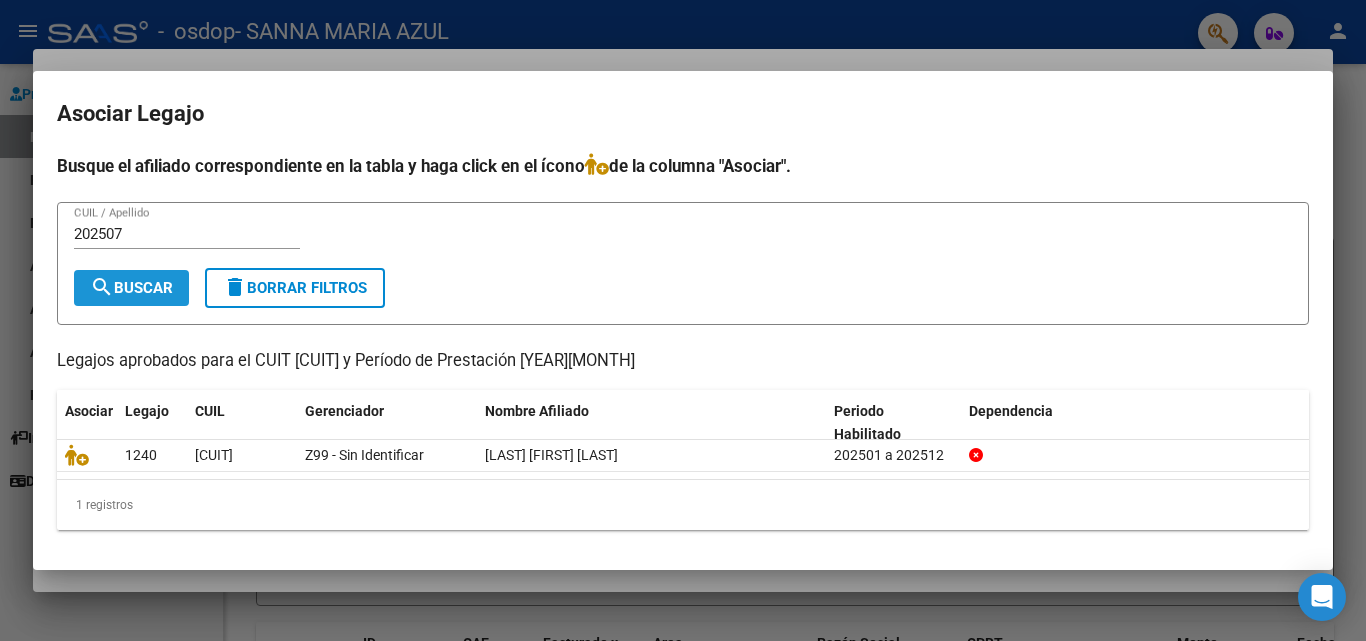 click on "search  Buscar" at bounding box center (131, 288) 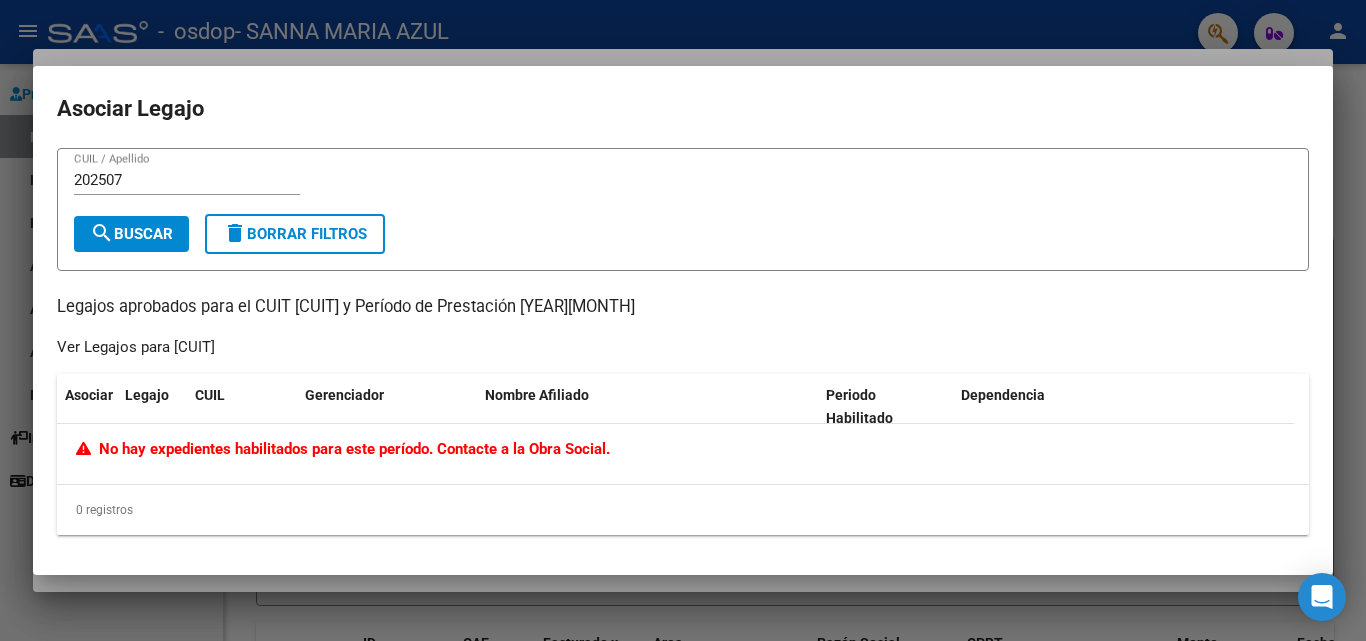 click on "202507" at bounding box center [187, 180] 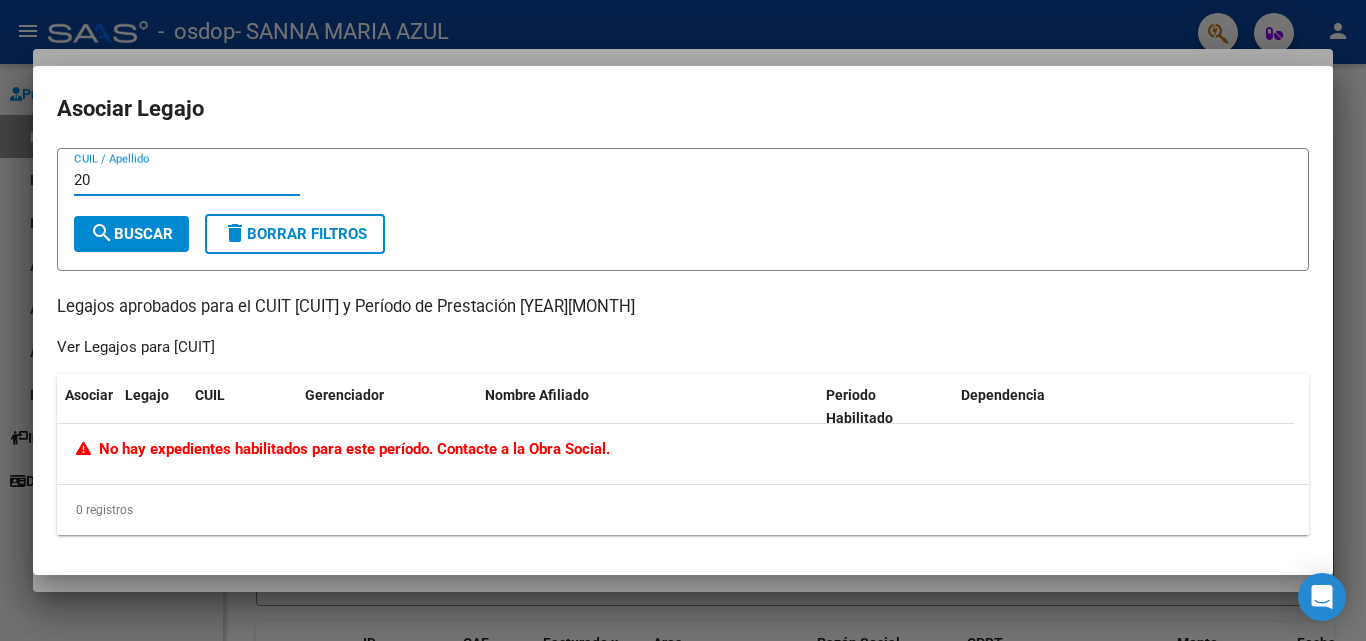 type on "2" 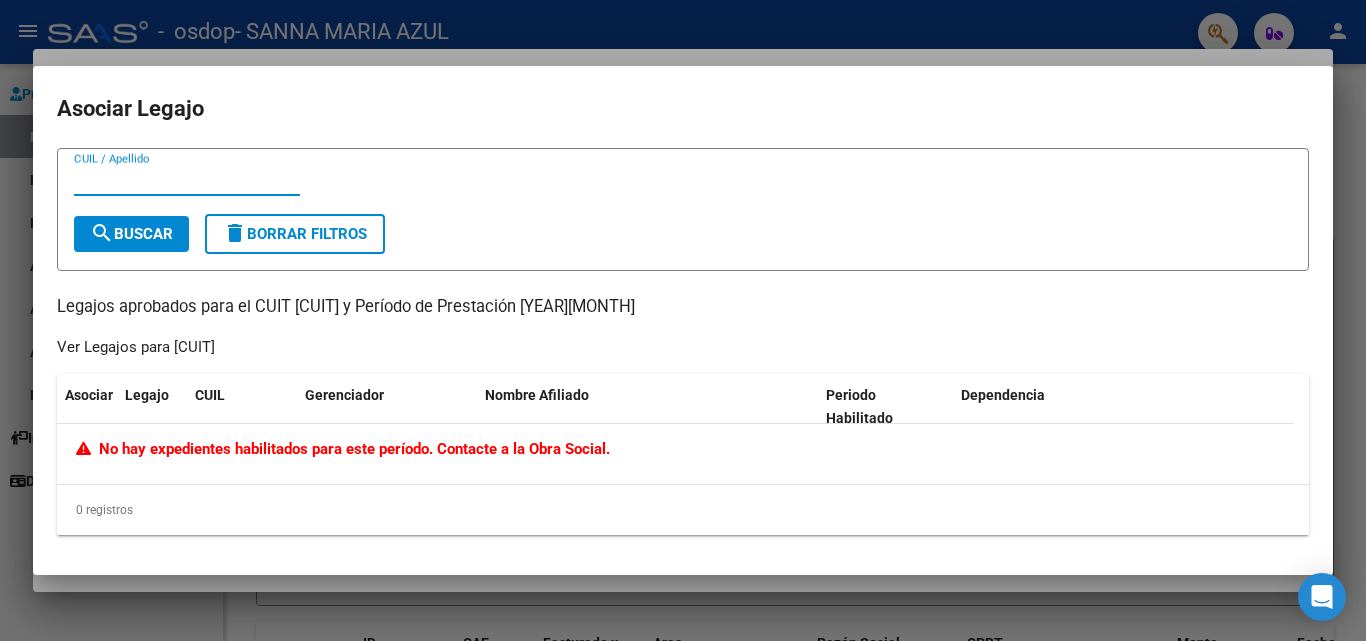 type 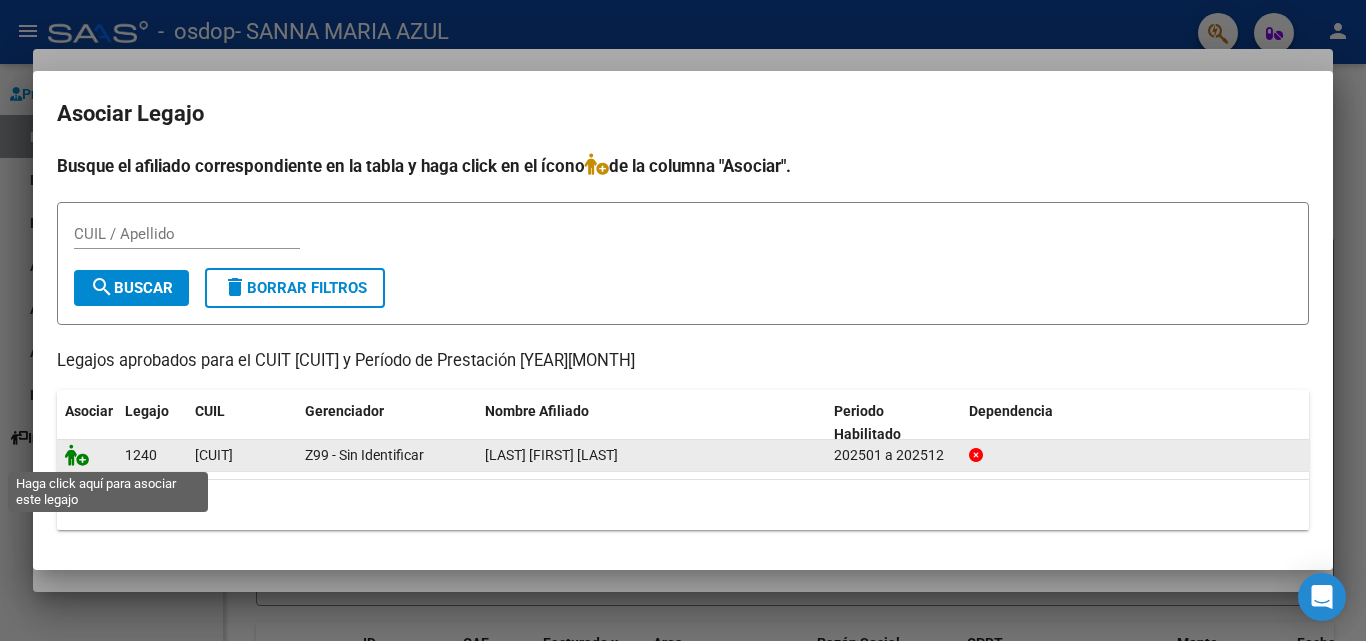 click 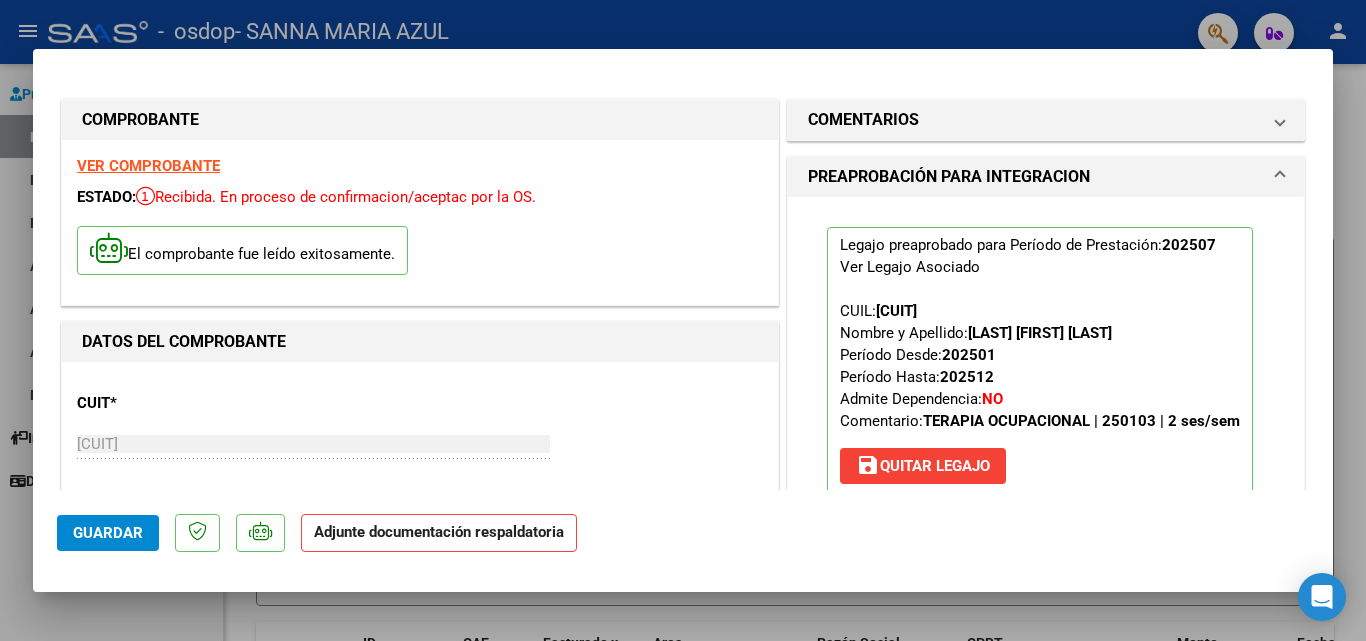 click on "Adjunte documentación respaldatoria" 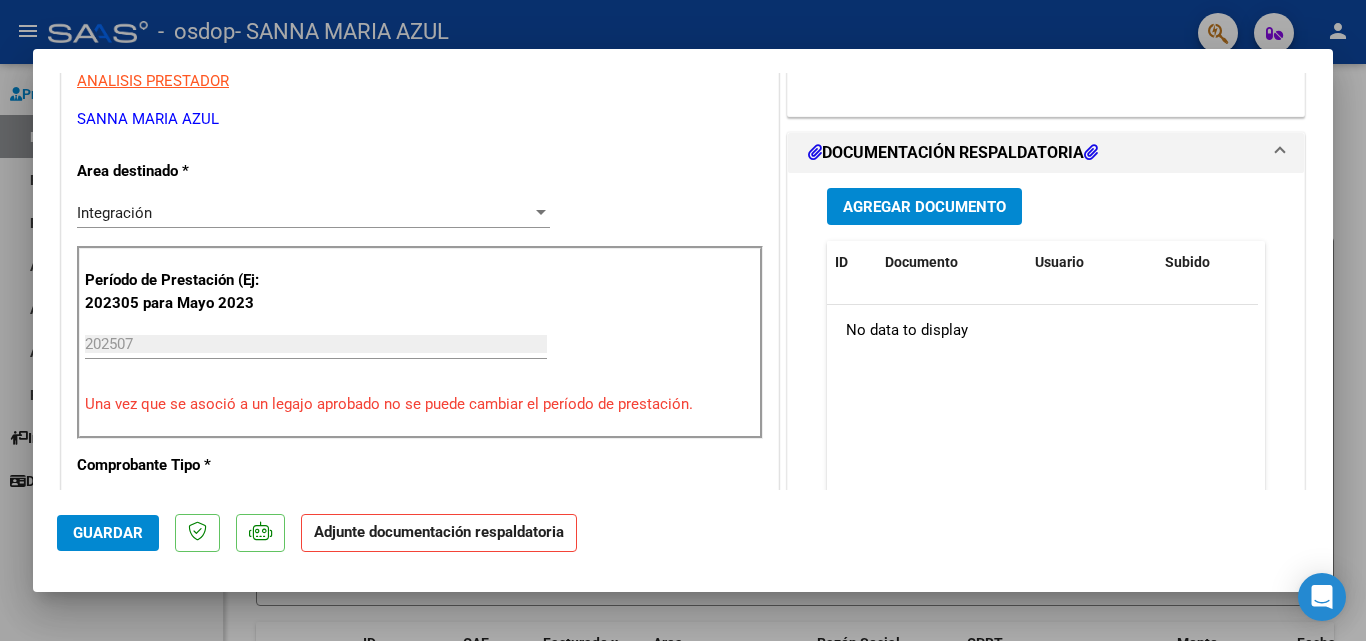 scroll, scrollTop: 456, scrollLeft: 0, axis: vertical 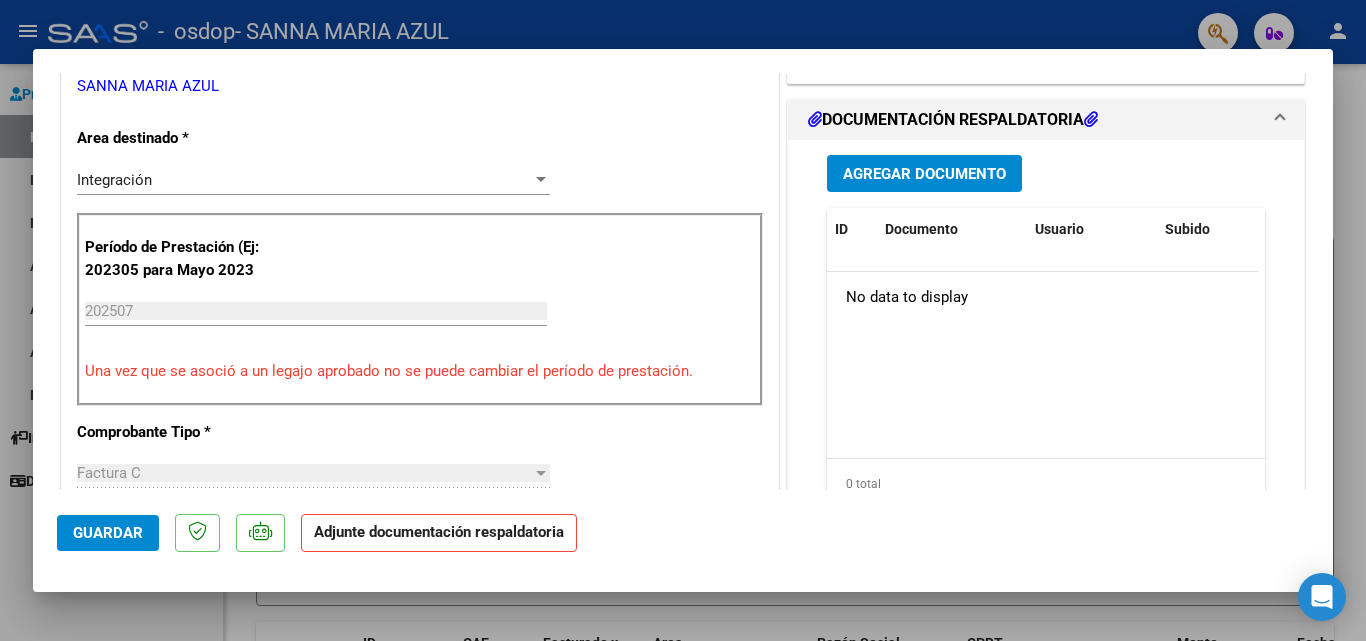click on "Agregar Documento" at bounding box center (924, 174) 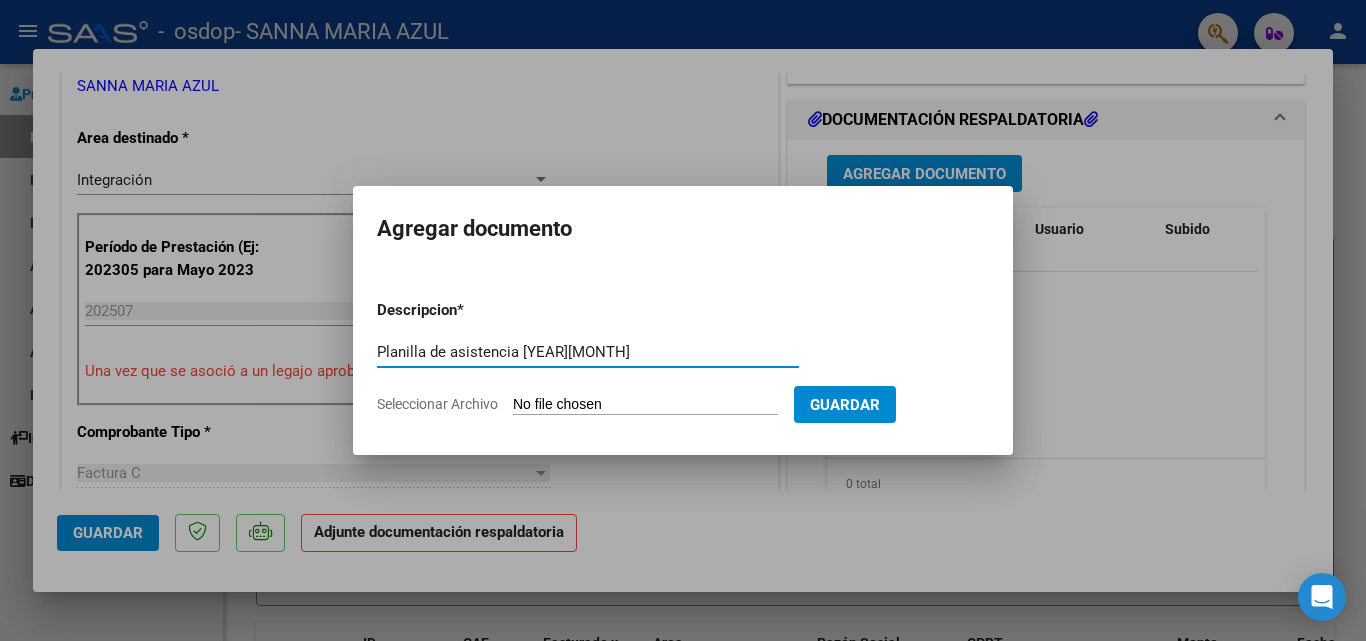type on "Planilla de asistencia [YEAR][MONTH]" 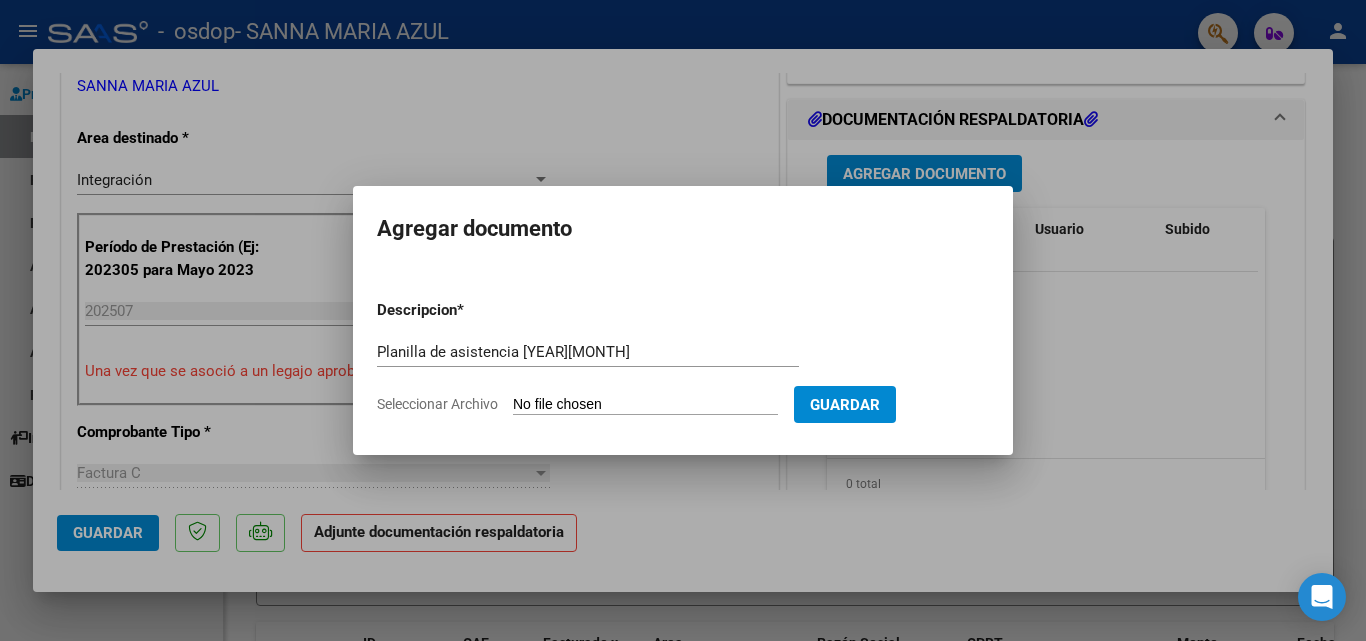 type on "C:\fakepath\[LAST] - [MONTH].pdf" 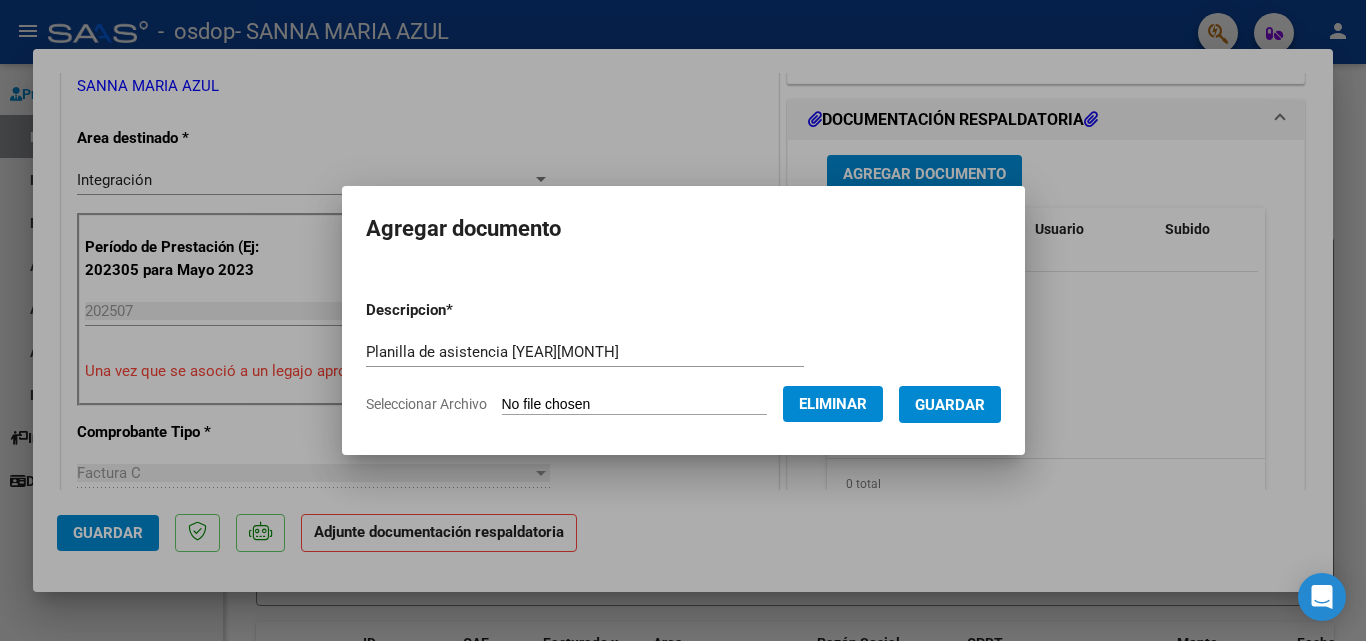 click on "Guardar" at bounding box center (950, 404) 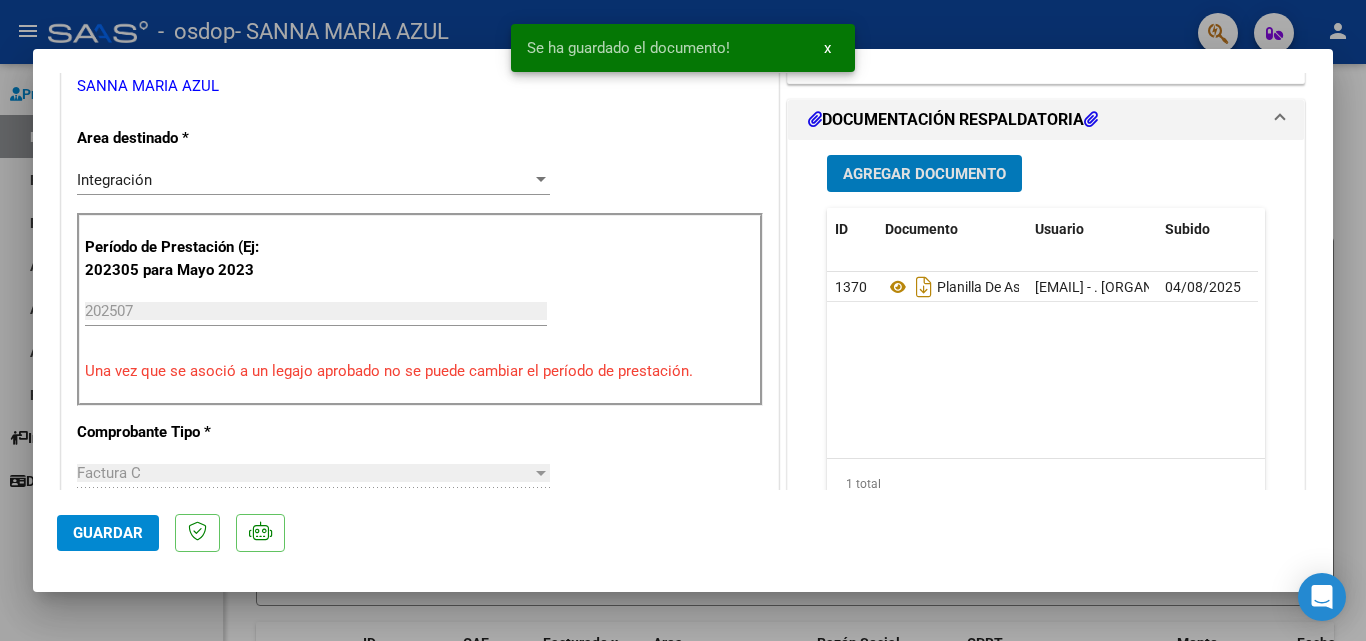 click on "Agregar Documento" at bounding box center (924, 174) 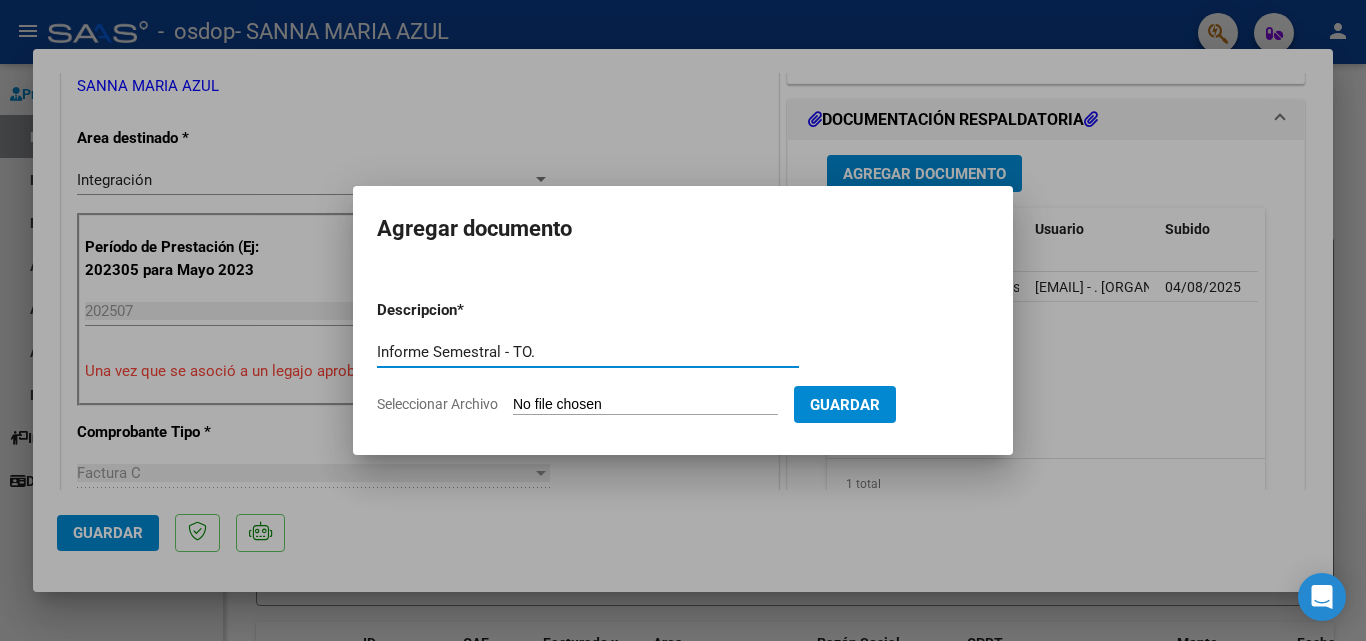 type on "Informe Semestral - TO." 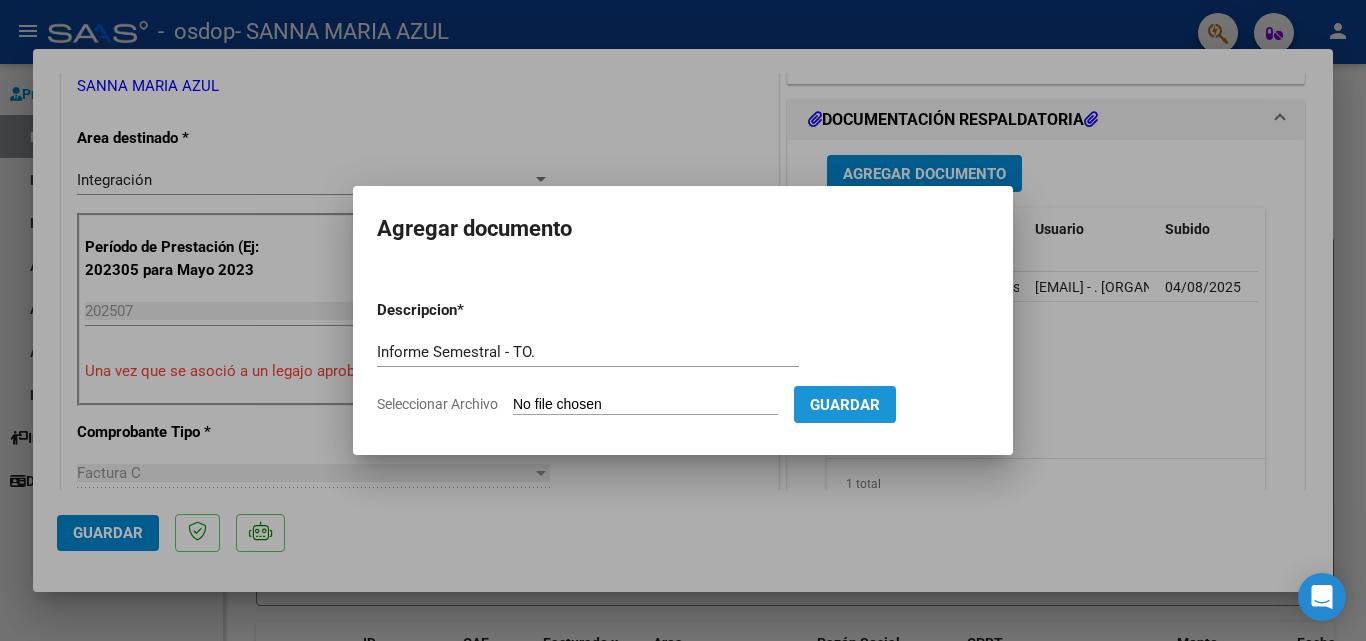 click on "Guardar" at bounding box center [845, 405] 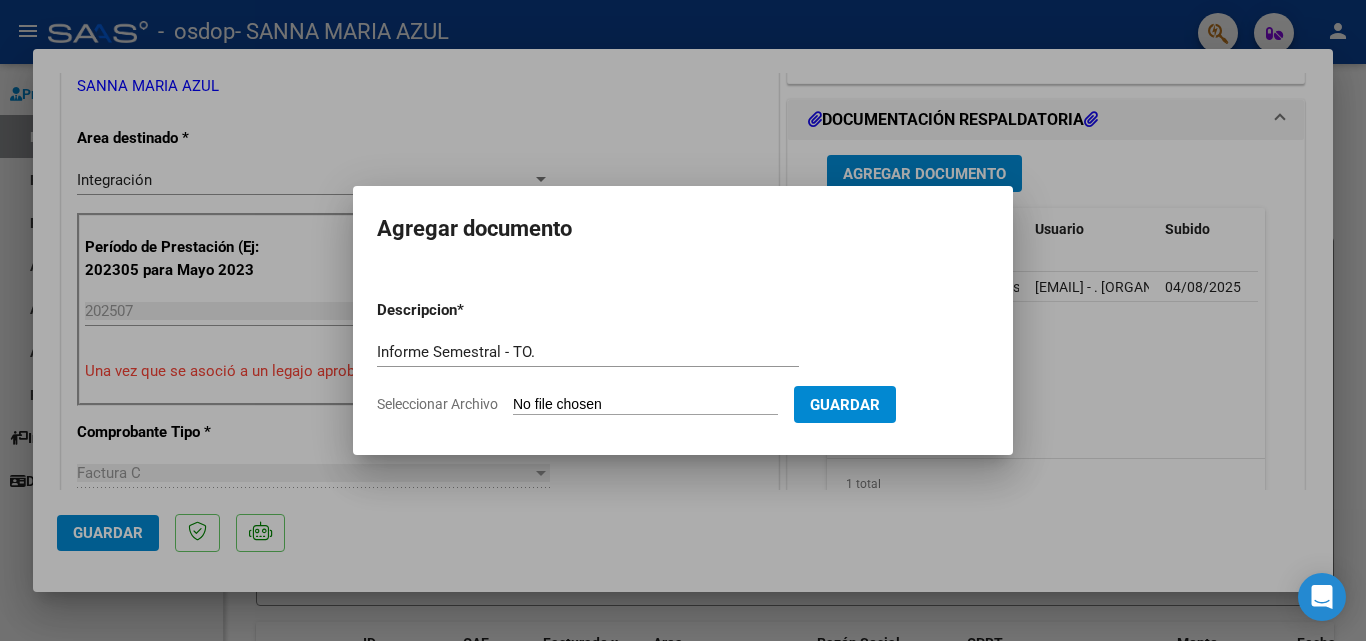 click on "Seleccionar Archivo" at bounding box center [645, 405] 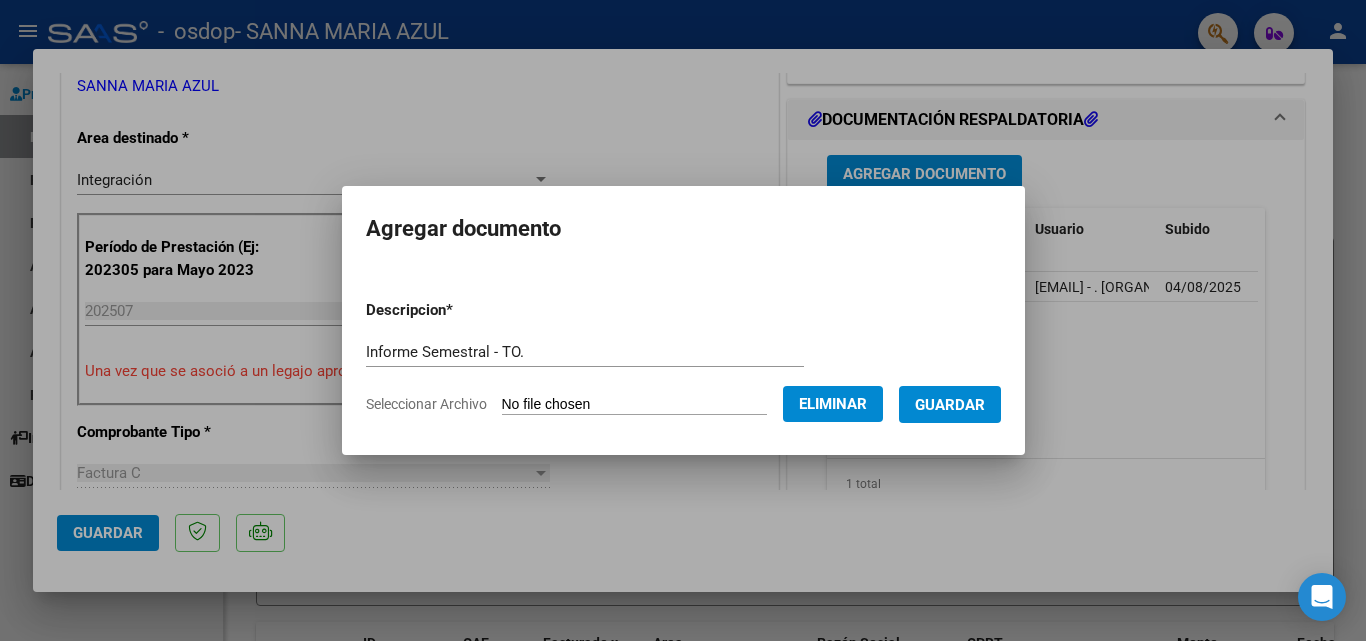 click on "Guardar" at bounding box center [950, 404] 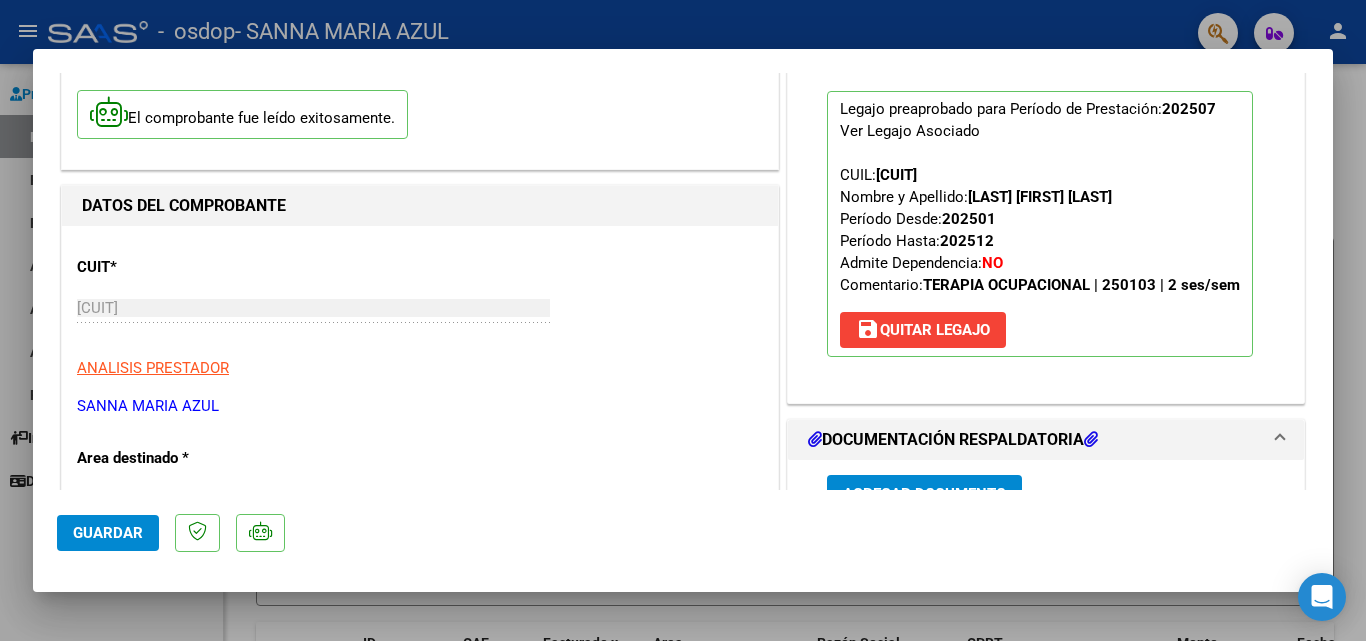 scroll, scrollTop: 0, scrollLeft: 0, axis: both 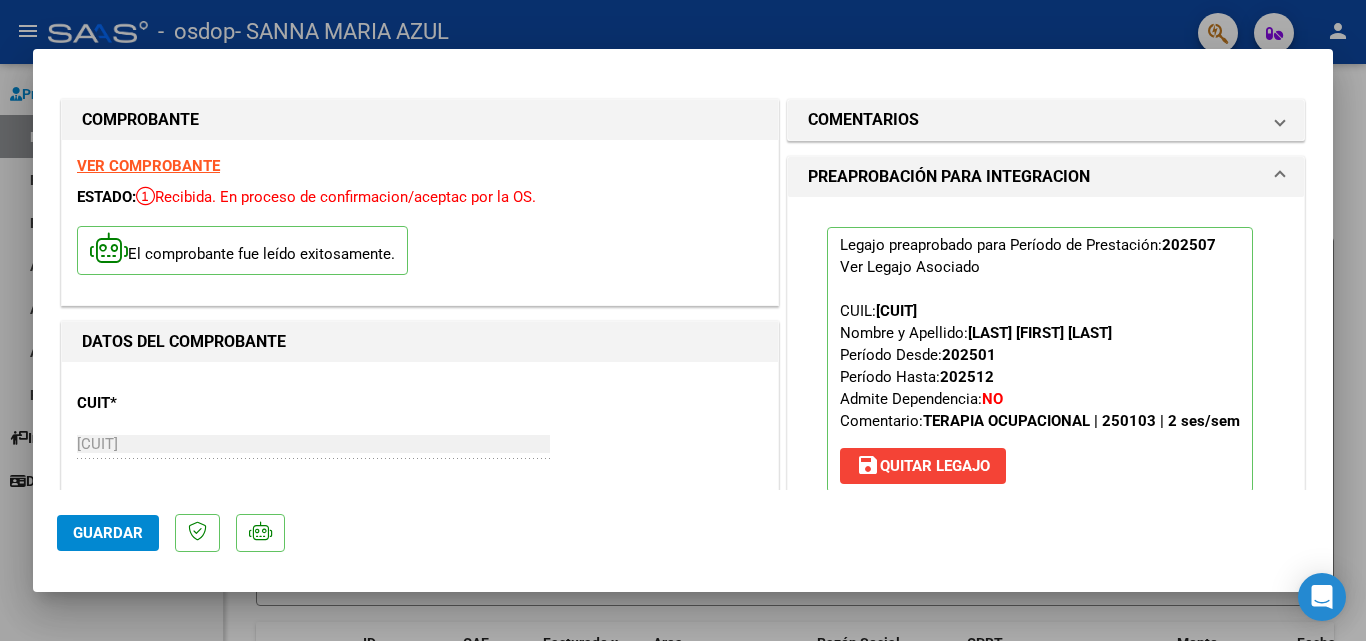 click on "Guardar" 